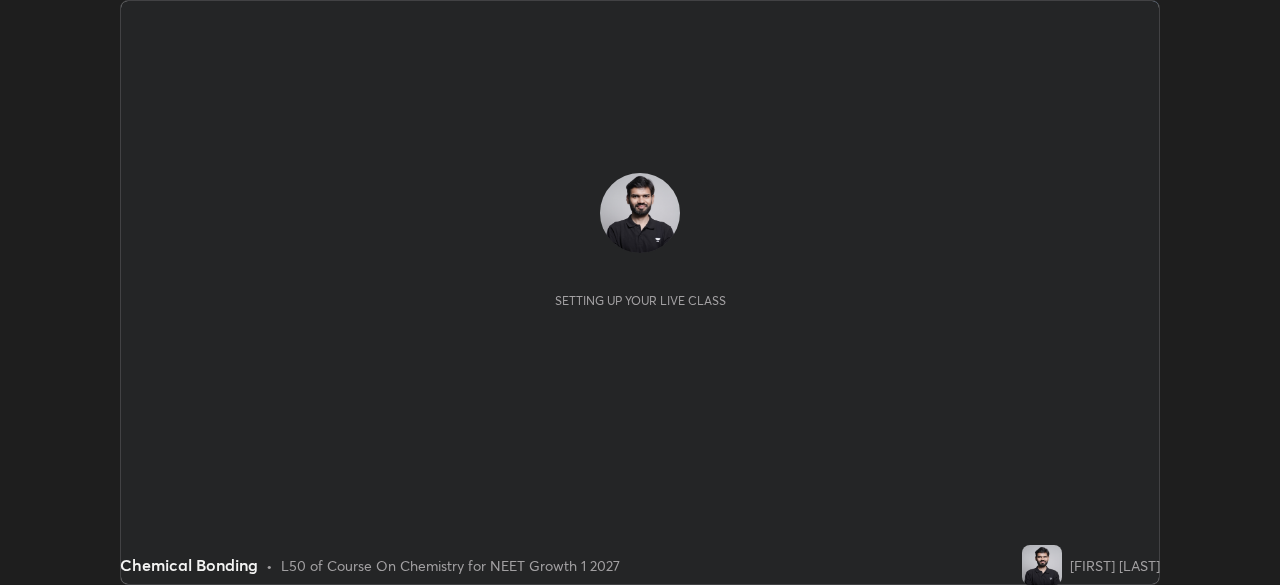 scroll, scrollTop: 0, scrollLeft: 0, axis: both 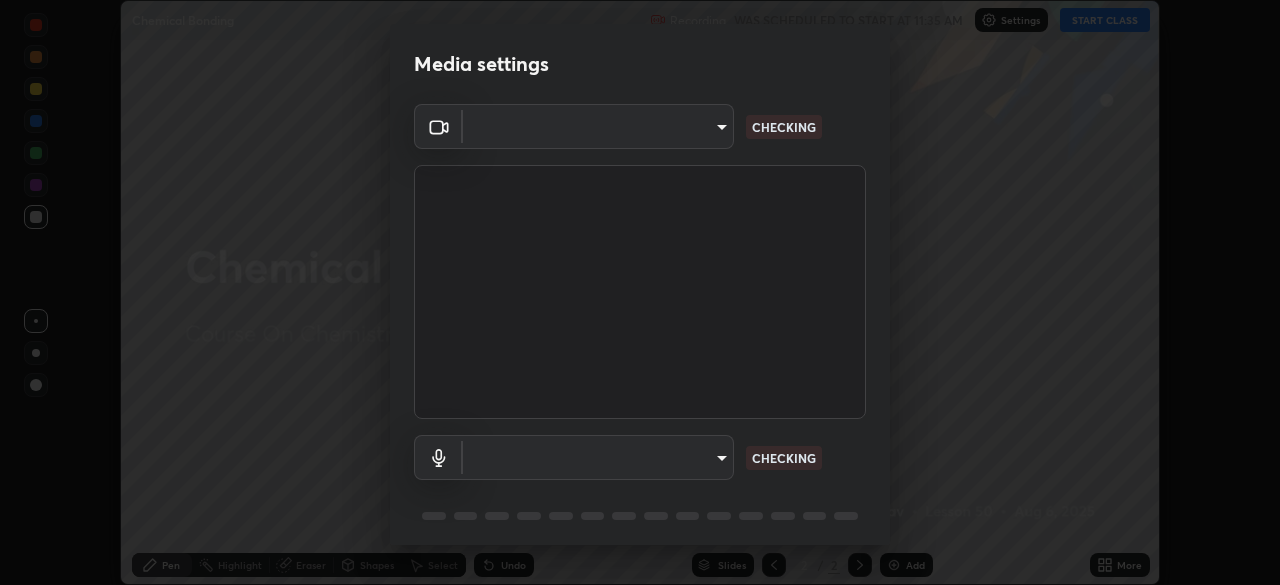 type on "f44939252cec670a7c81aafead478e6b9f15b20a1b8f1ae8dba2619045631b1c" 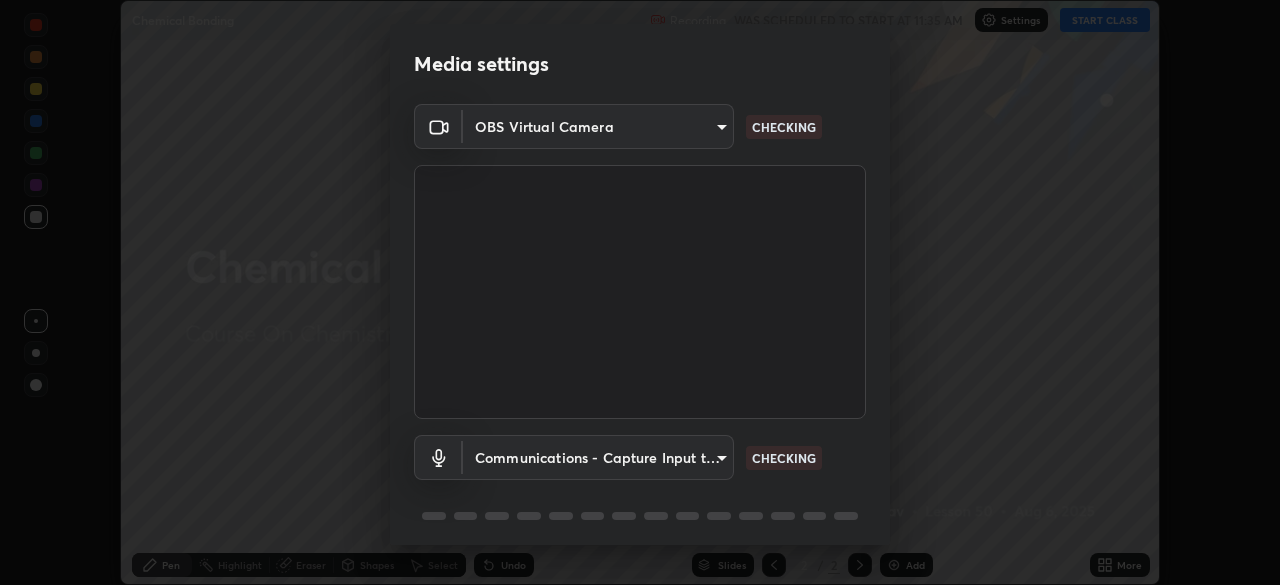 click on "Erase all Chemical Bonding Recording WAS SCHEDULED TO START AT  11:35 AM Settings START CLASS Setting up your live class Chemical Bonding • L50 of Course On Chemistry for NEET Growth 1 2027 [FIRST] [LAST] Pen Highlight Eraser Shapes Select Undo Slides 2 / 2 Add More No doubts shared Encourage your learners to ask a doubt for better clarity Report an issue Reason for reporting Buffering Chat not working Audio - Video sync issue Educator video quality low ​ Attach an image Report Media settings OBS Virtual Camera [HASH] CHECKING Communications - Capture Input terminal (Digital Array MIC) communications CHECKING 1 / 5 Next" at bounding box center (640, 292) 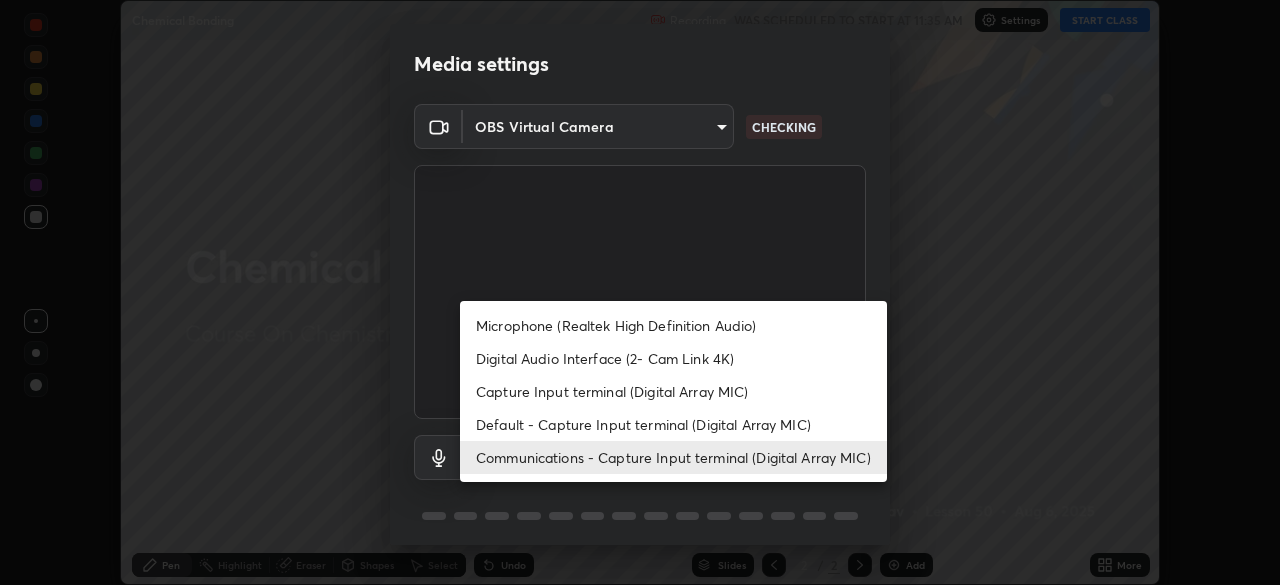 click on "Digital Audio Interface (2- Cam Link 4K)" at bounding box center (673, 358) 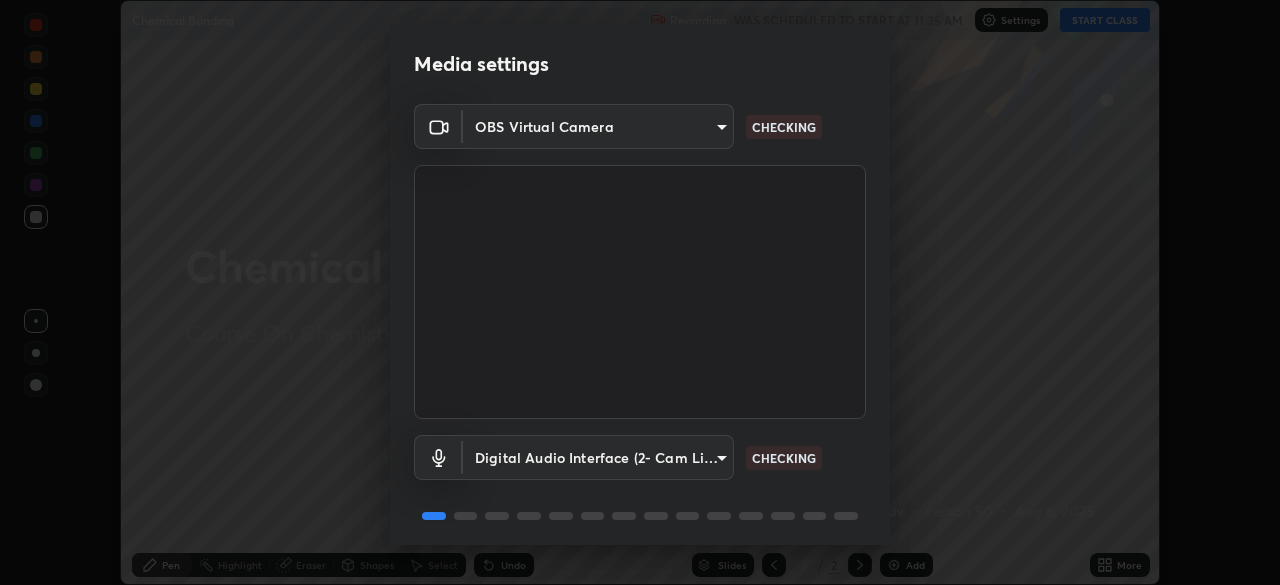 click on "Erase all Chemical Bonding Recording WAS SCHEDULED TO START AT  11:35 AM Settings START CLASS Setting up your live class Chemical Bonding • L50 of Course On Chemistry for NEET Growth 1 2027 [FIRST] [LAST] Pen Highlight Eraser Shapes Select Undo Slides 2 / 2 Add More No doubts shared Encourage your learners to ask a doubt for better clarity Report an issue Reason for reporting Buffering Chat not working Audio - Video sync issue Educator video quality low ​ Attach an image Report Media settings OBS Virtual Camera [HASH] CHECKING Digital Audio Interface (2- Cam Link 4K) [HASH] CHECKING 1 / 5 Next" at bounding box center (640, 292) 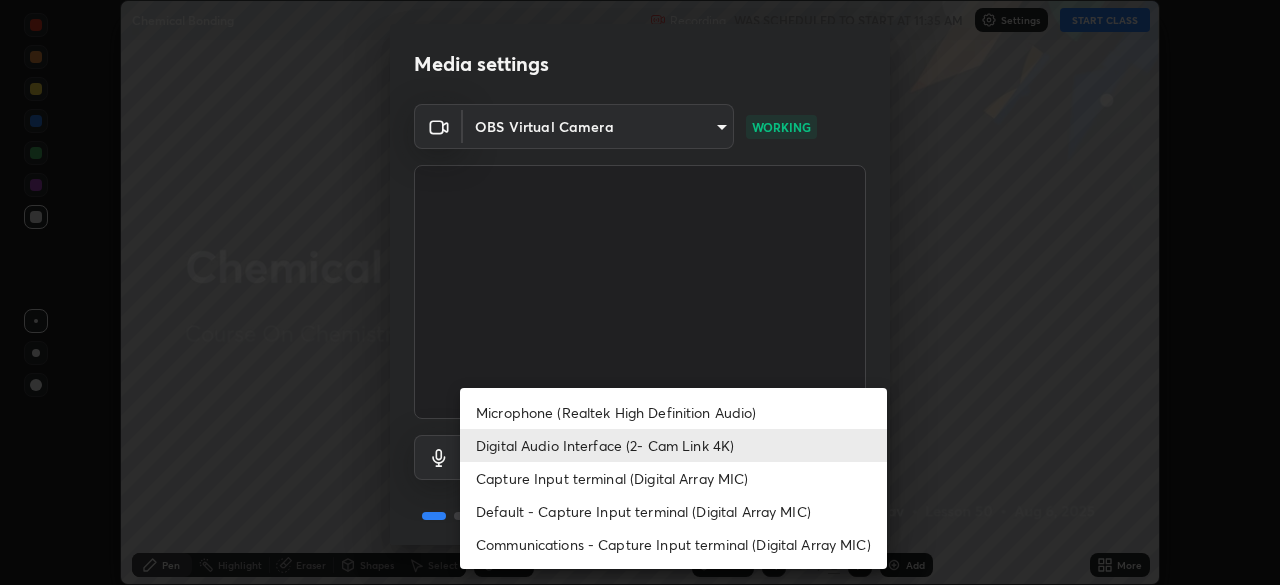 click on "Default - Capture Input terminal (Digital Array MIC)" at bounding box center (673, 511) 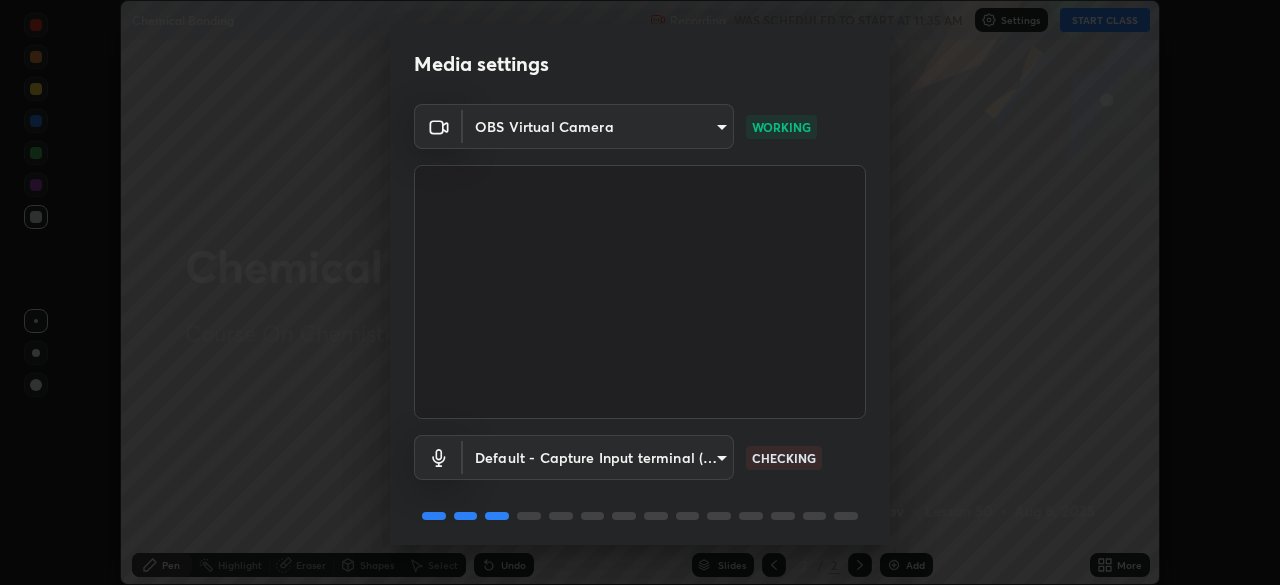 scroll, scrollTop: 71, scrollLeft: 0, axis: vertical 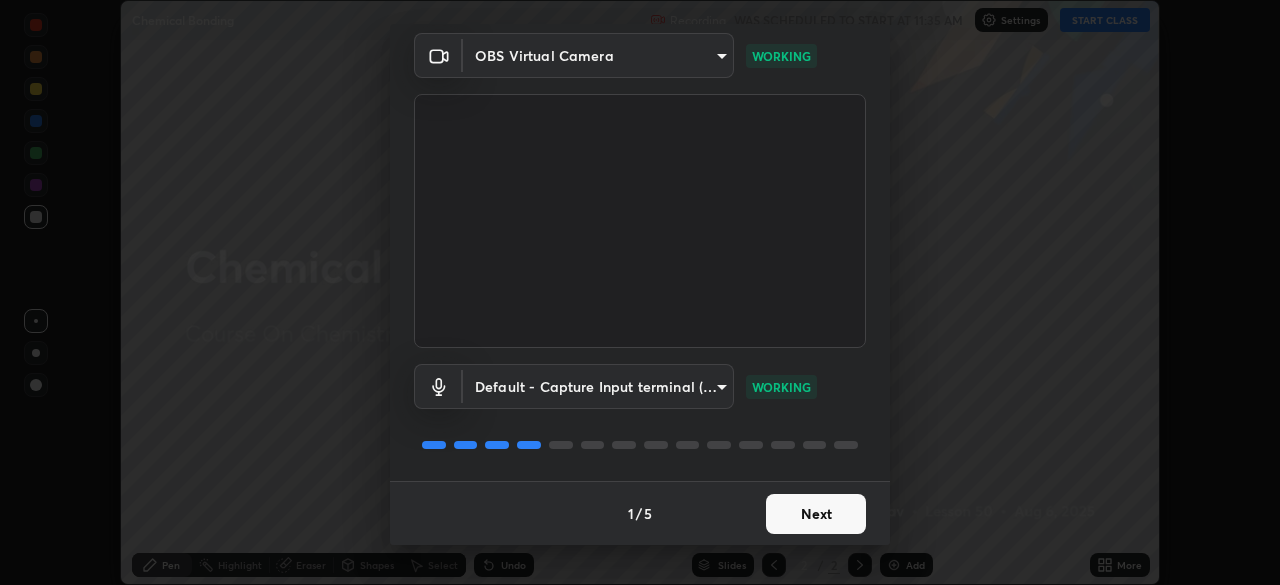 click on "Next" at bounding box center [816, 514] 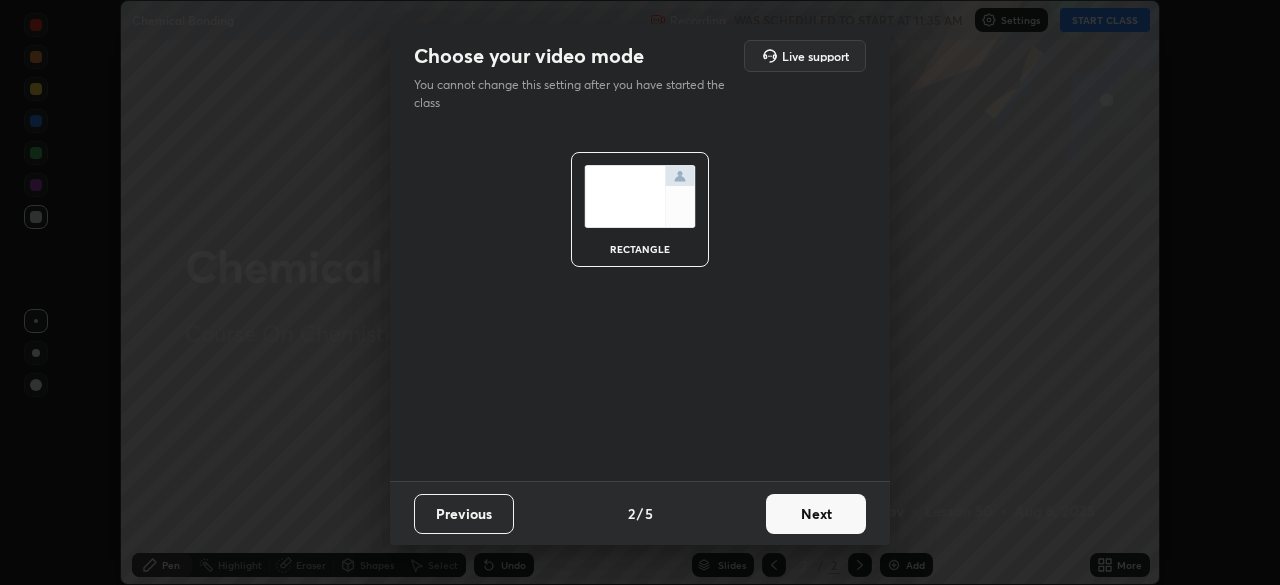 scroll, scrollTop: 0, scrollLeft: 0, axis: both 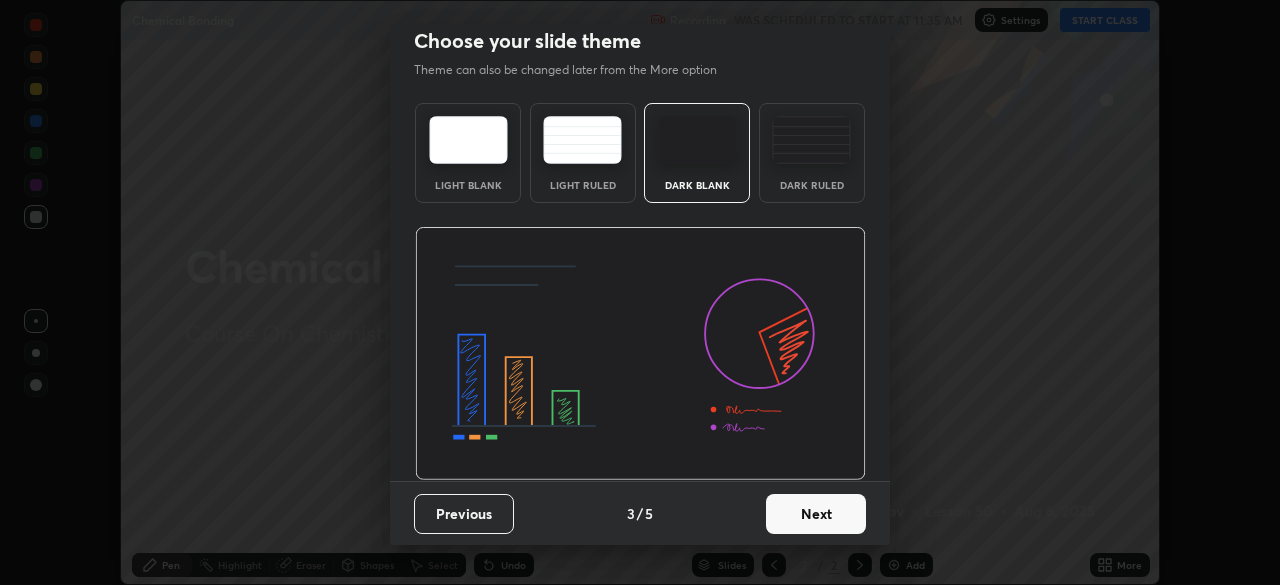 click on "Next" at bounding box center (816, 514) 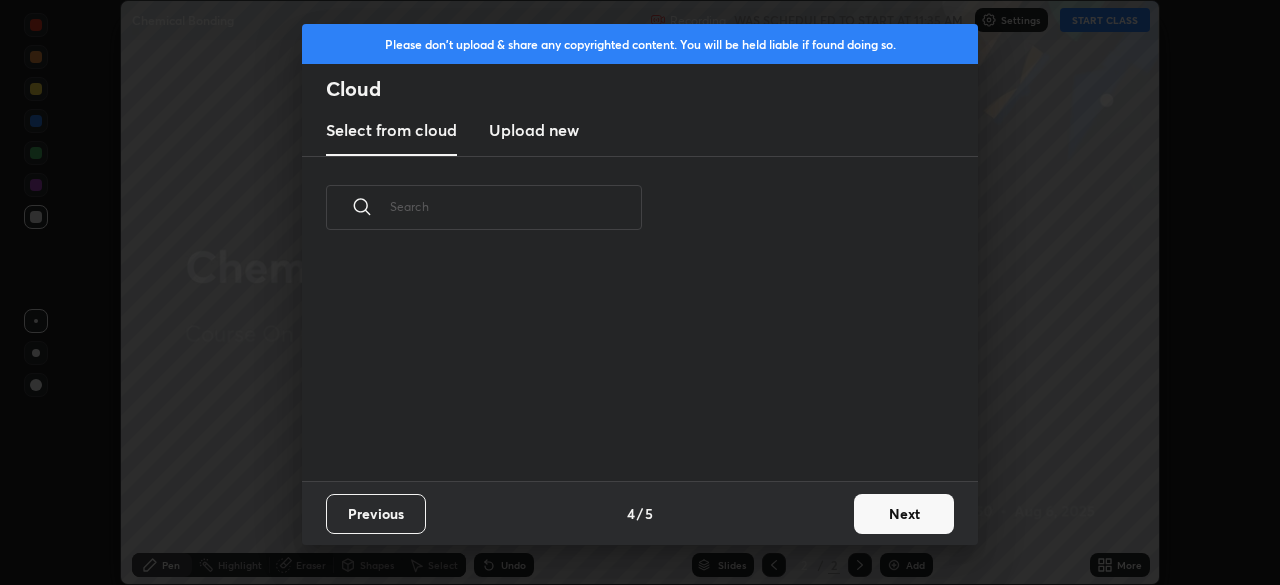 click on "Next" at bounding box center (904, 514) 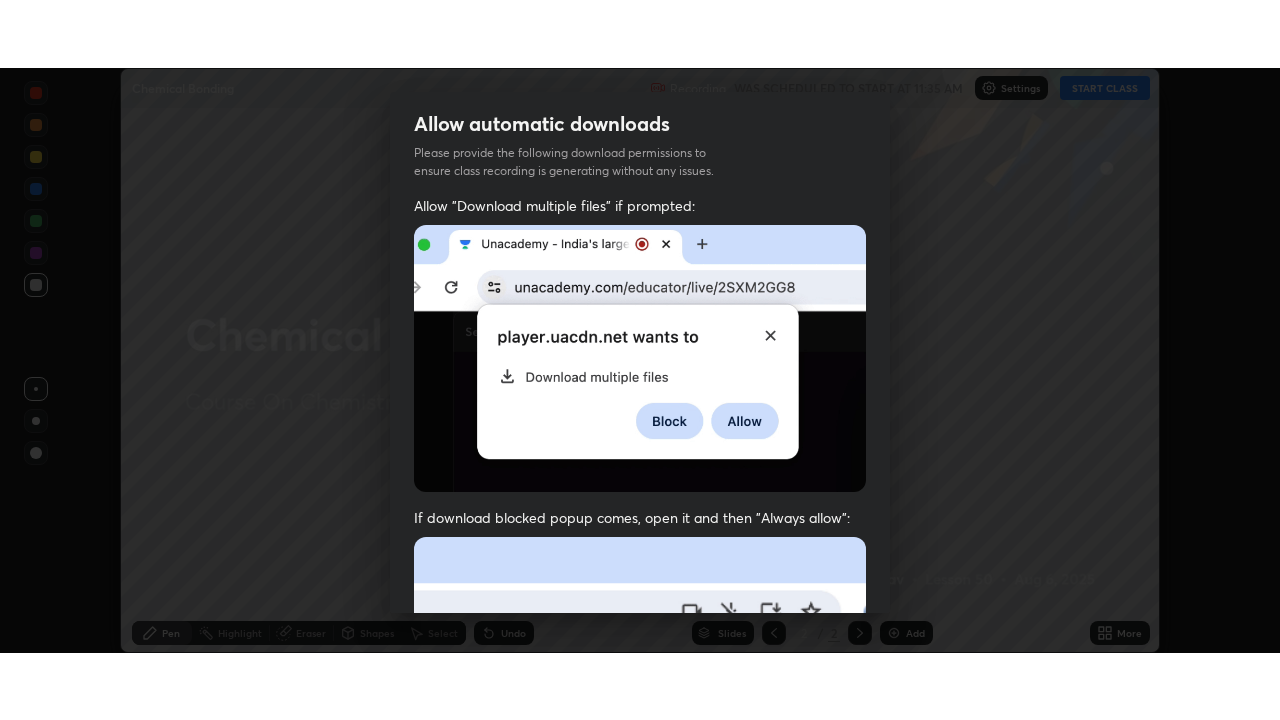 scroll, scrollTop: 479, scrollLeft: 0, axis: vertical 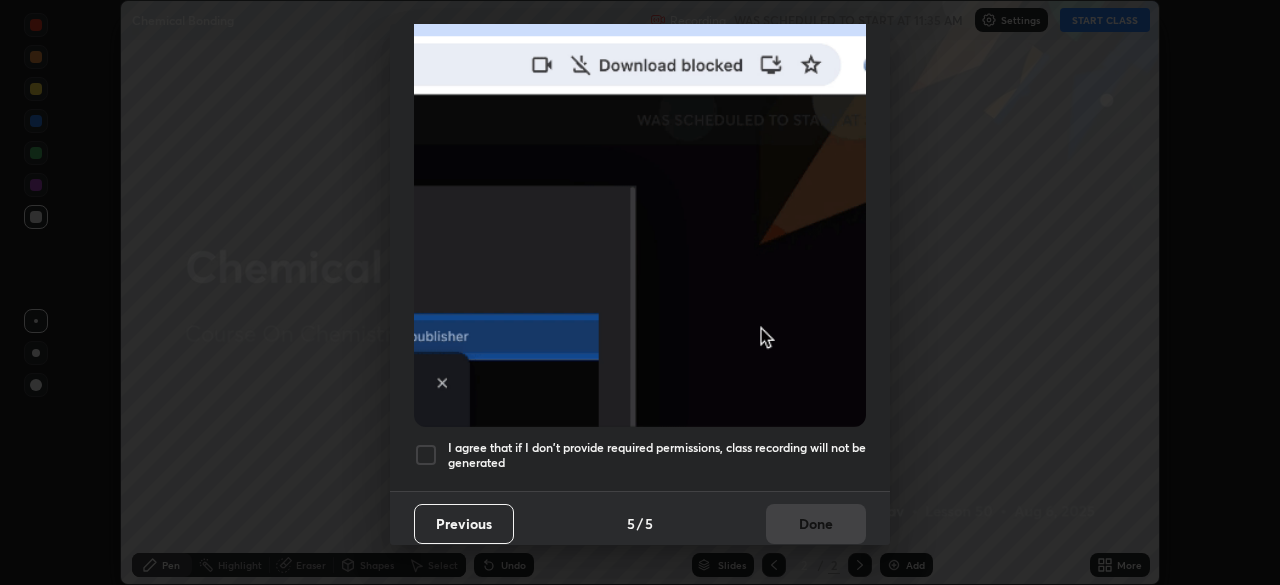 click on "I agree that if I don't provide required permissions, class recording will not be generated" at bounding box center (657, 455) 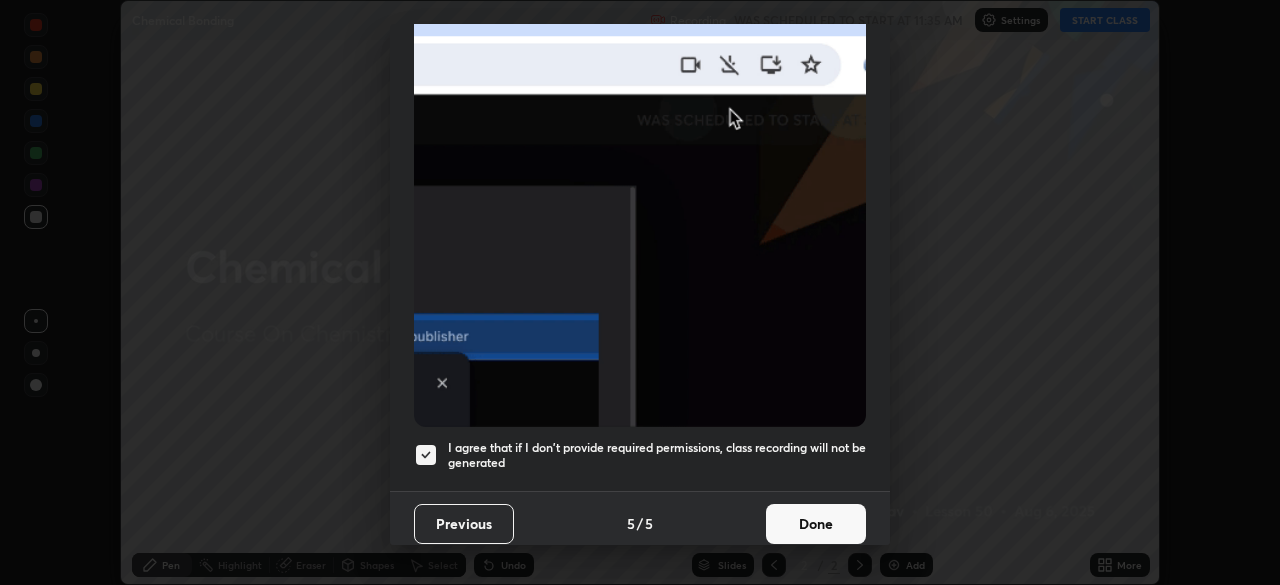 click on "Done" at bounding box center (816, 524) 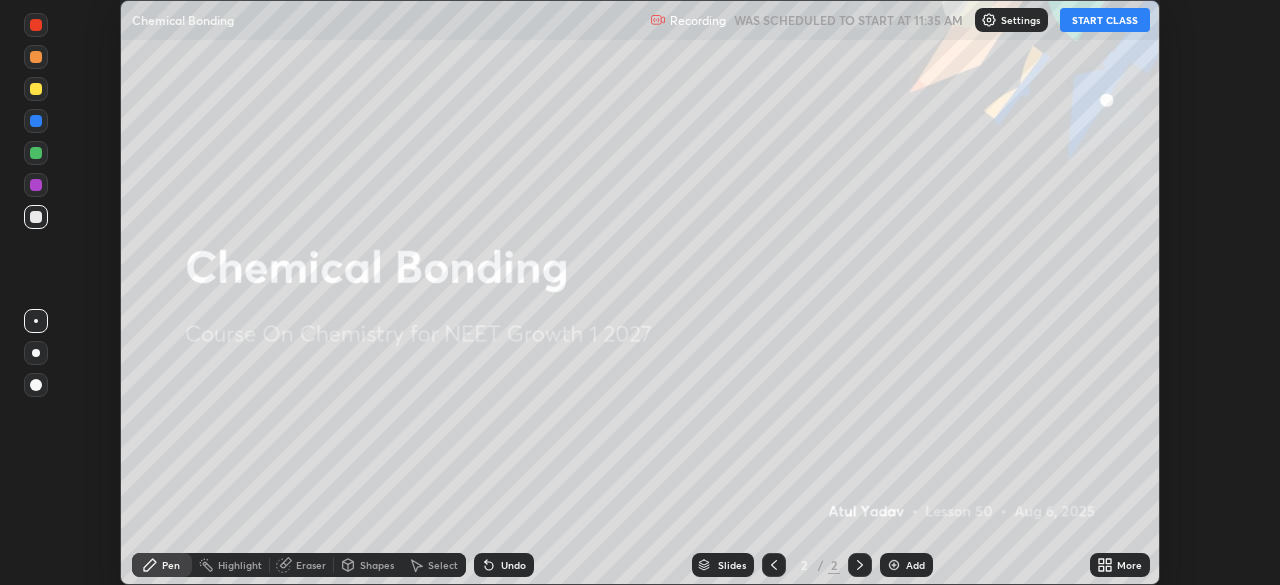 click on "START CLASS" at bounding box center [1105, 20] 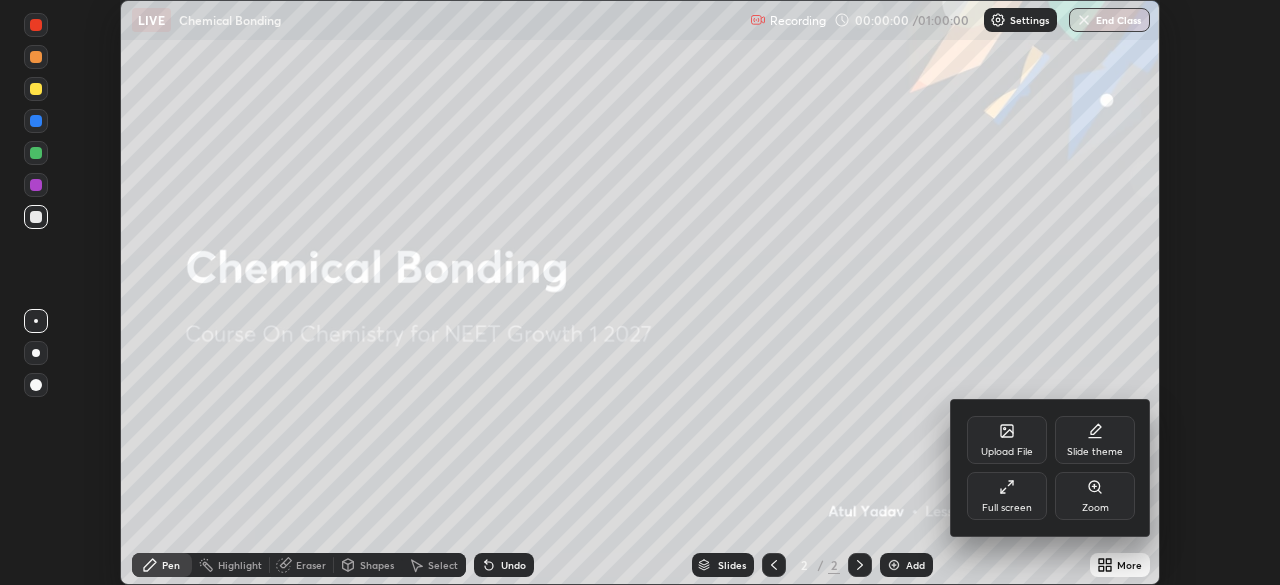 click on "Full screen" at bounding box center (1007, 496) 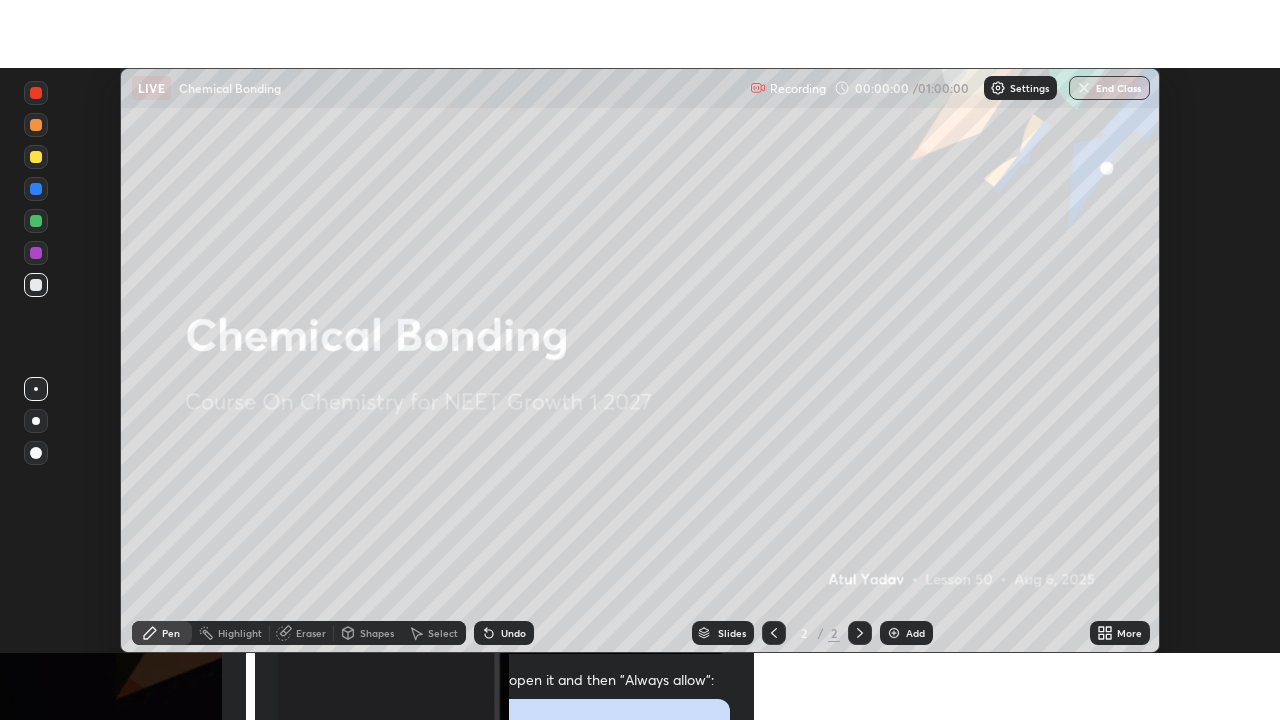scroll, scrollTop: 99280, scrollLeft: 98720, axis: both 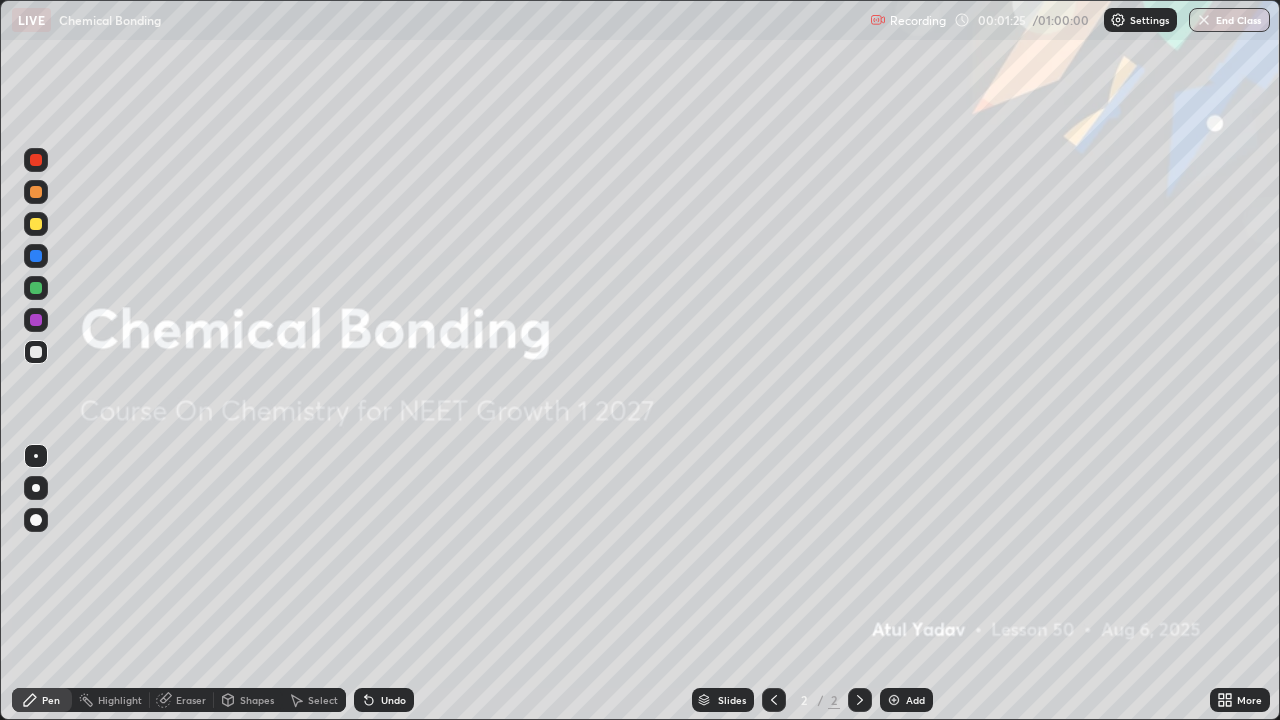 click at bounding box center [894, 700] 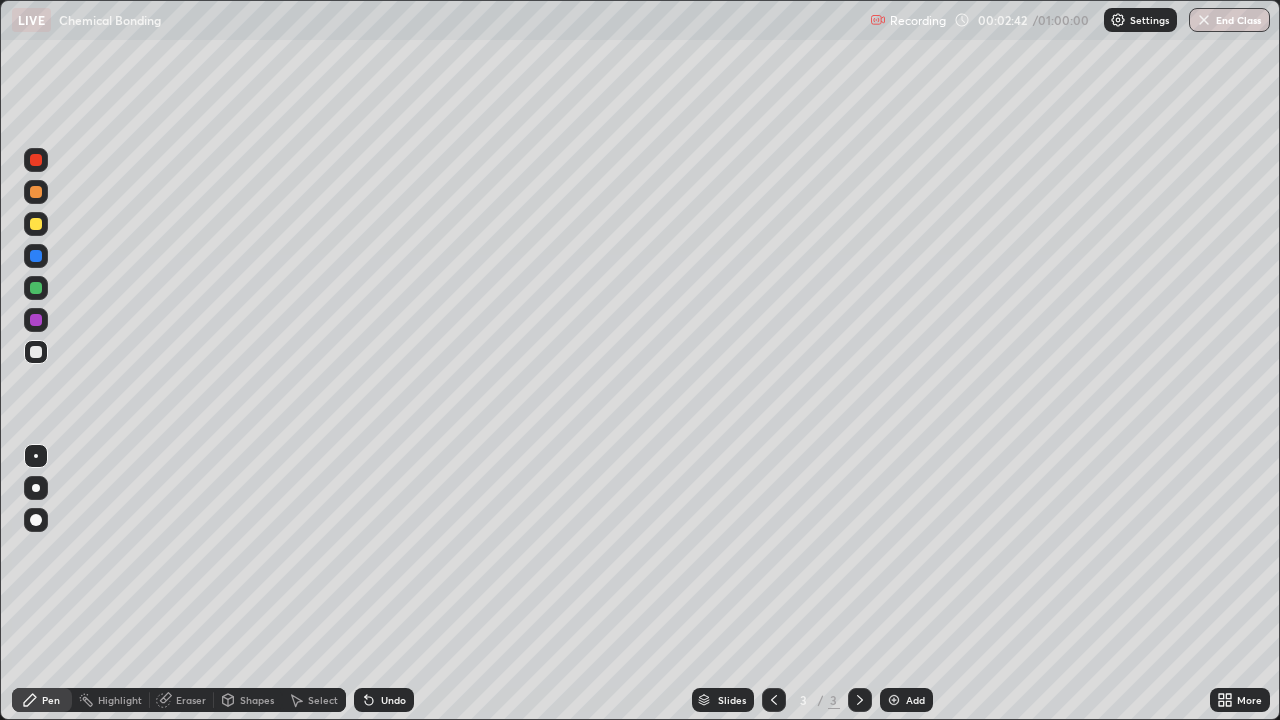 click 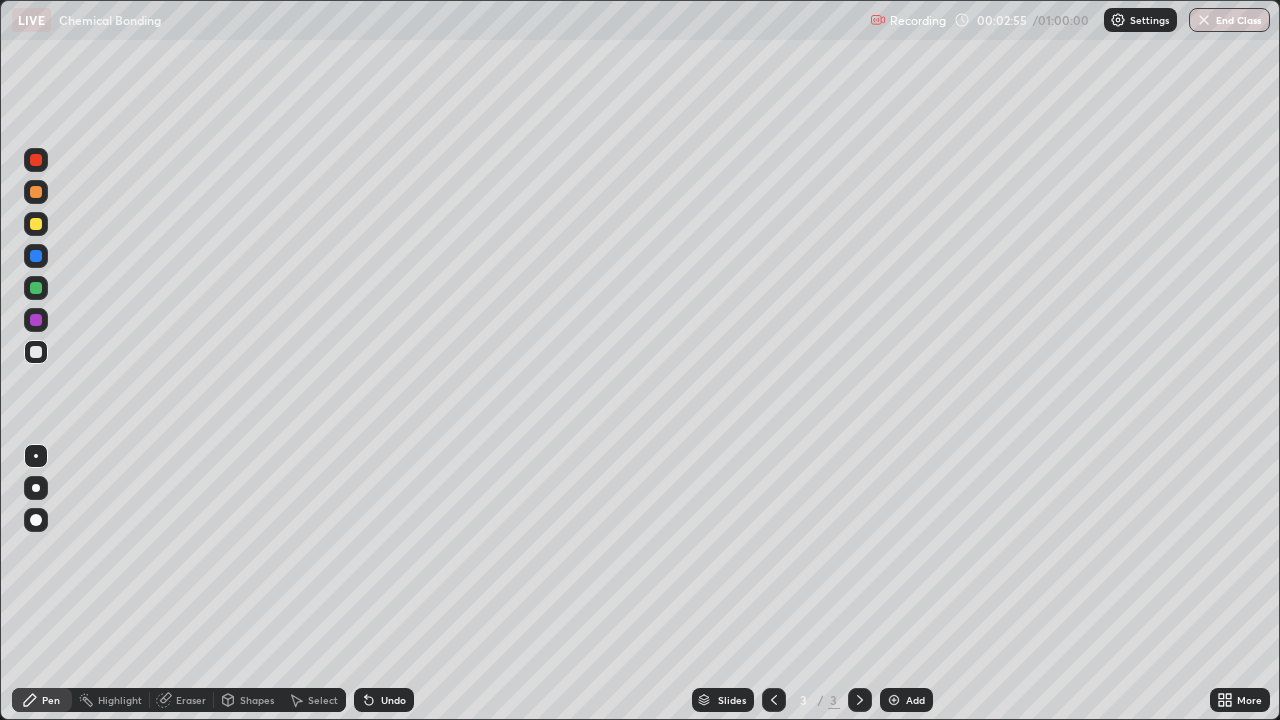 click 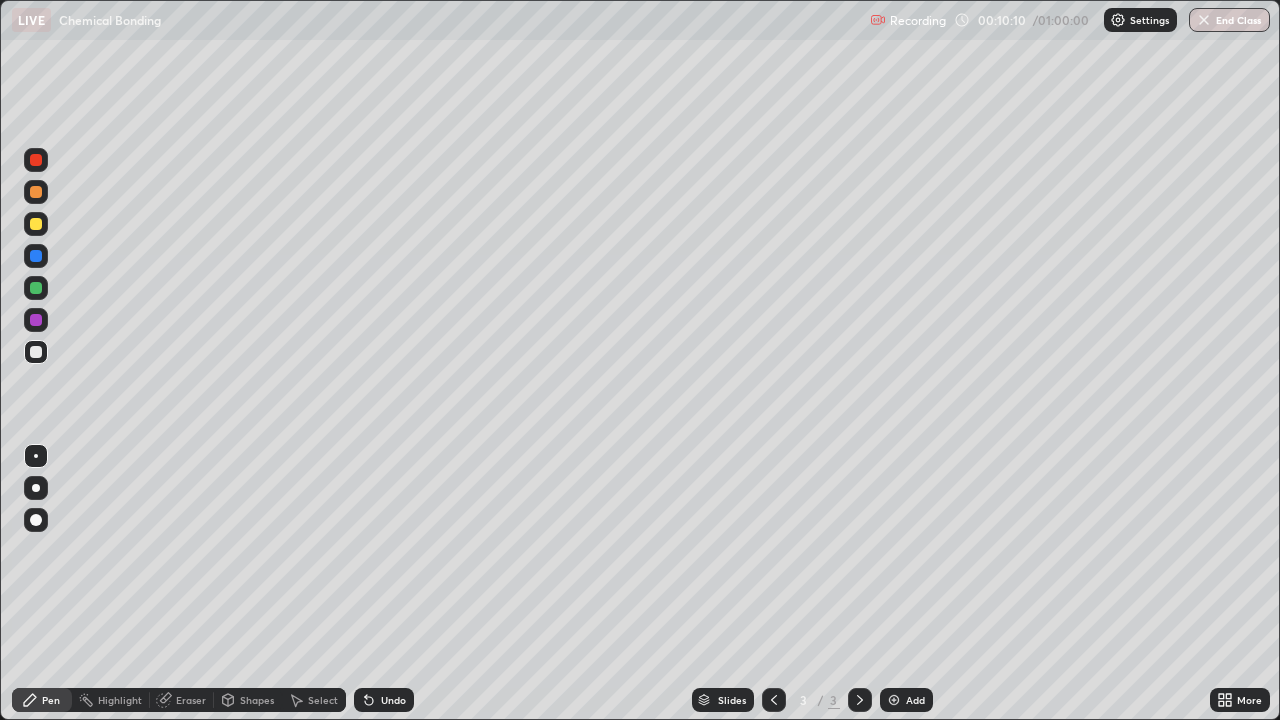 click on "Add" at bounding box center (915, 700) 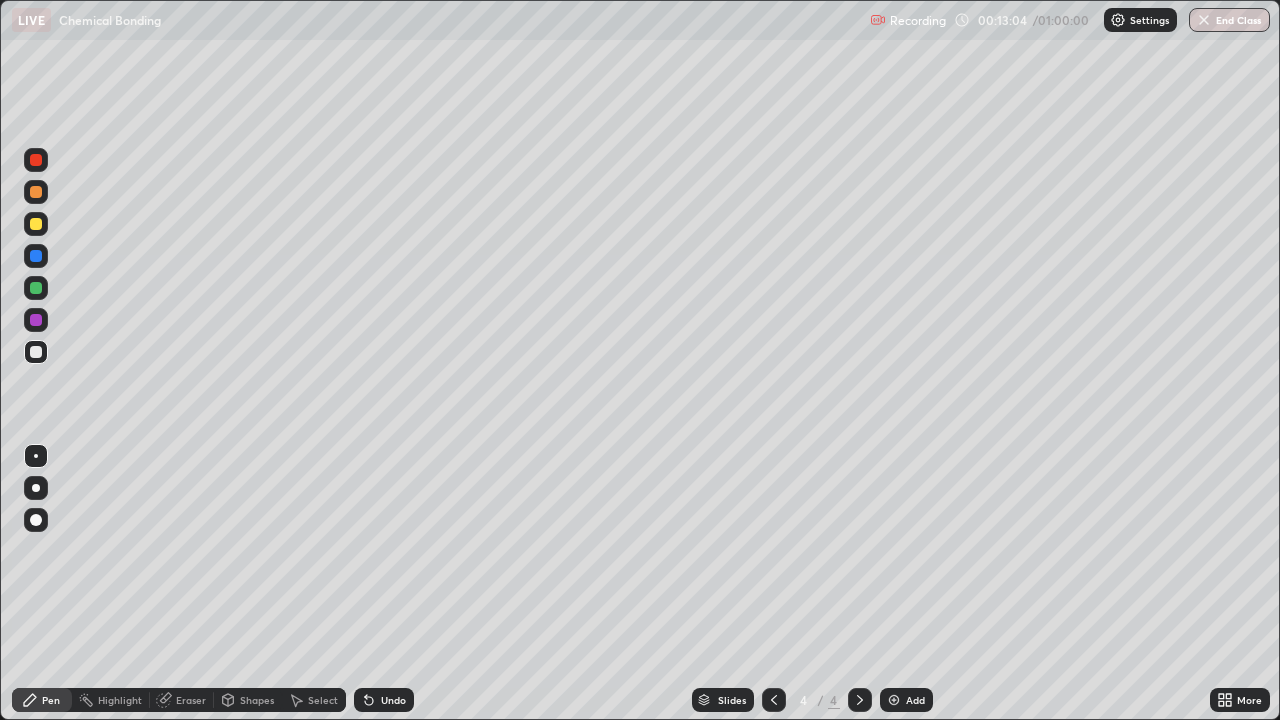 click at bounding box center (36, 488) 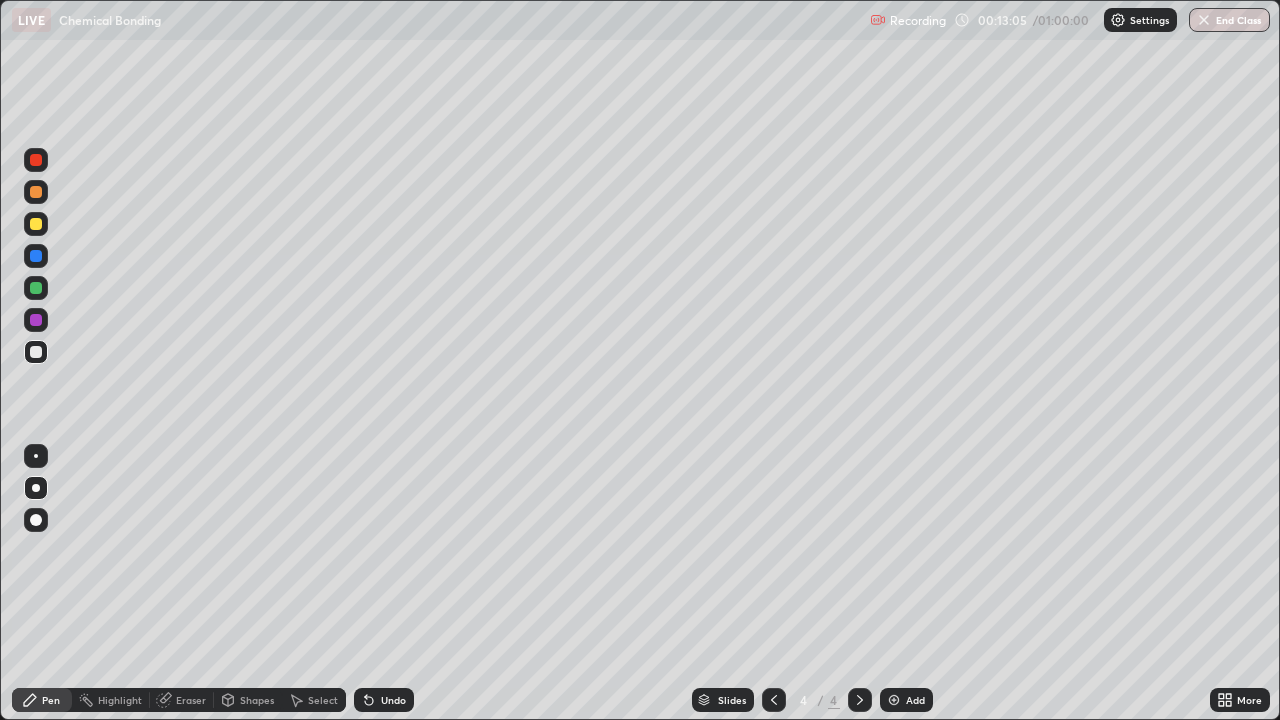 click at bounding box center (36, 320) 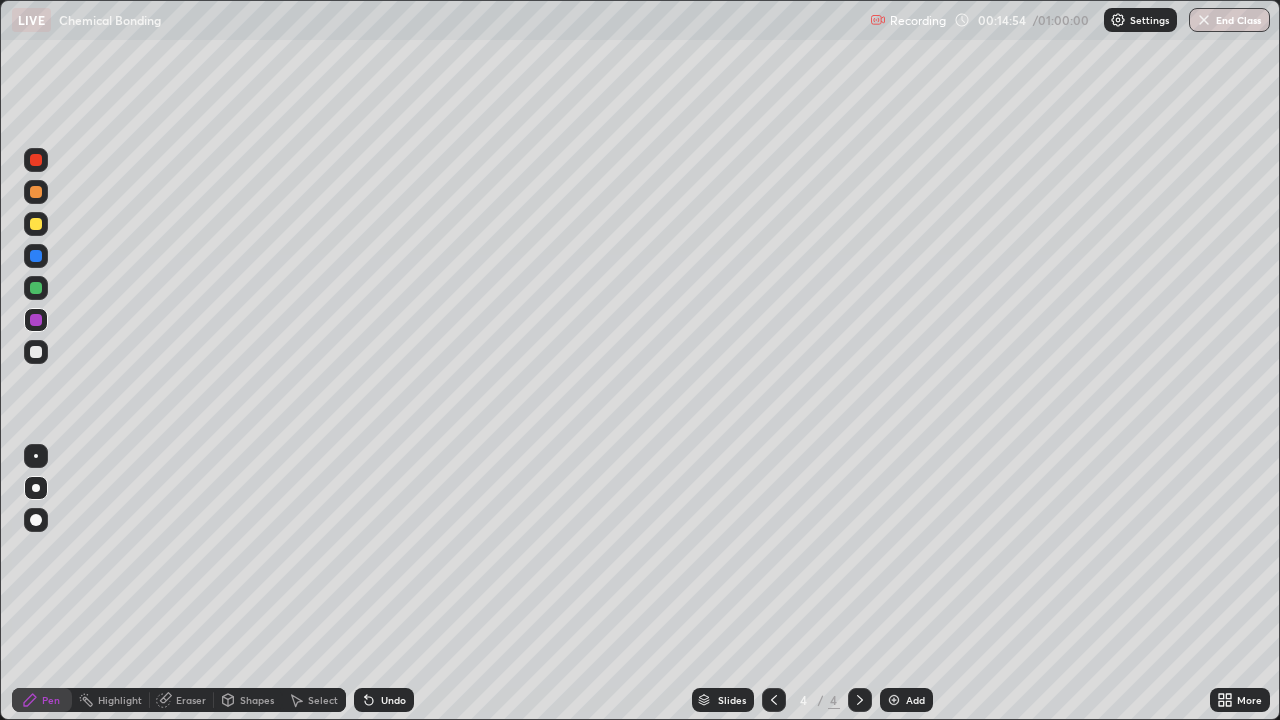 click on "Add" at bounding box center (915, 700) 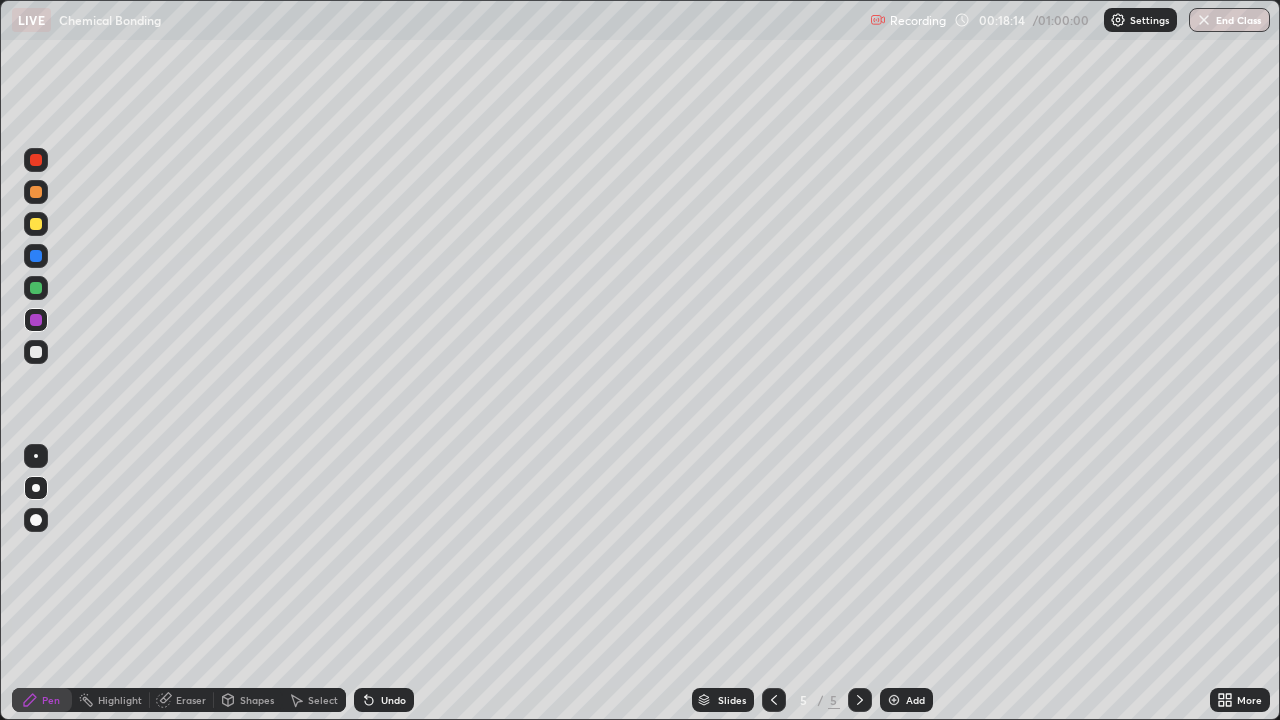 click on "Setting up your live class" at bounding box center (640, 360) 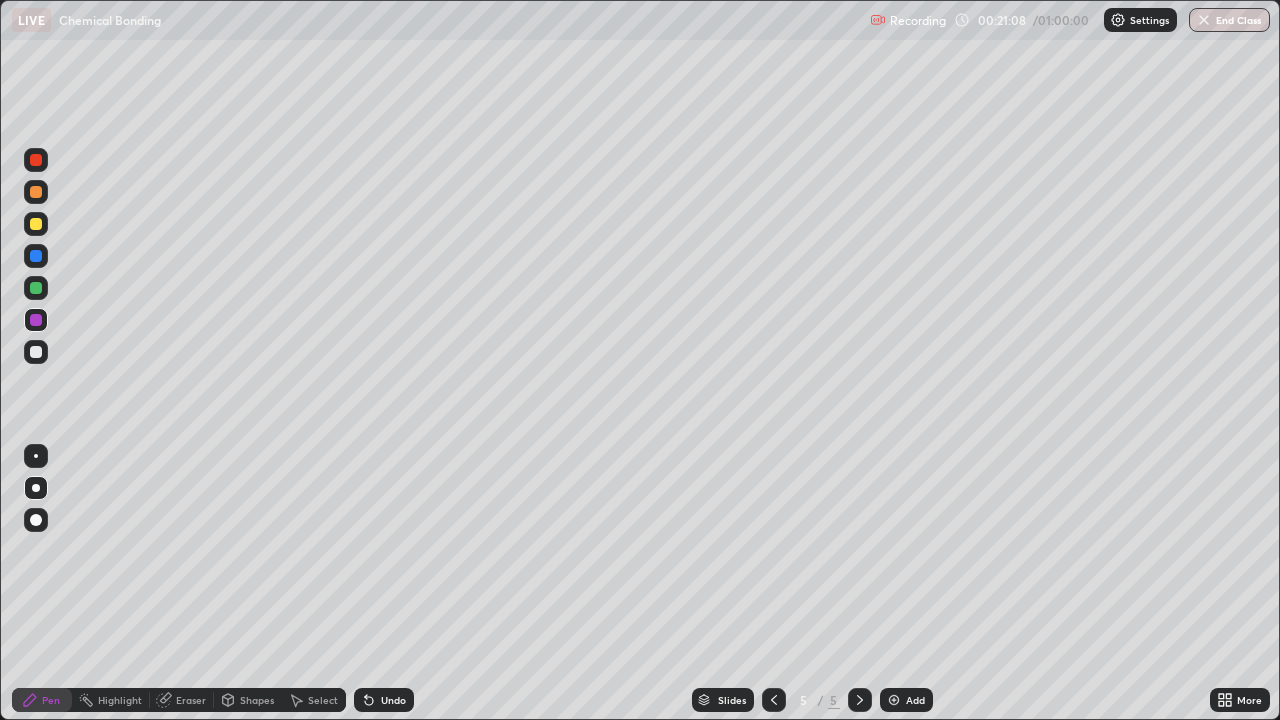 click on "Add" at bounding box center (915, 700) 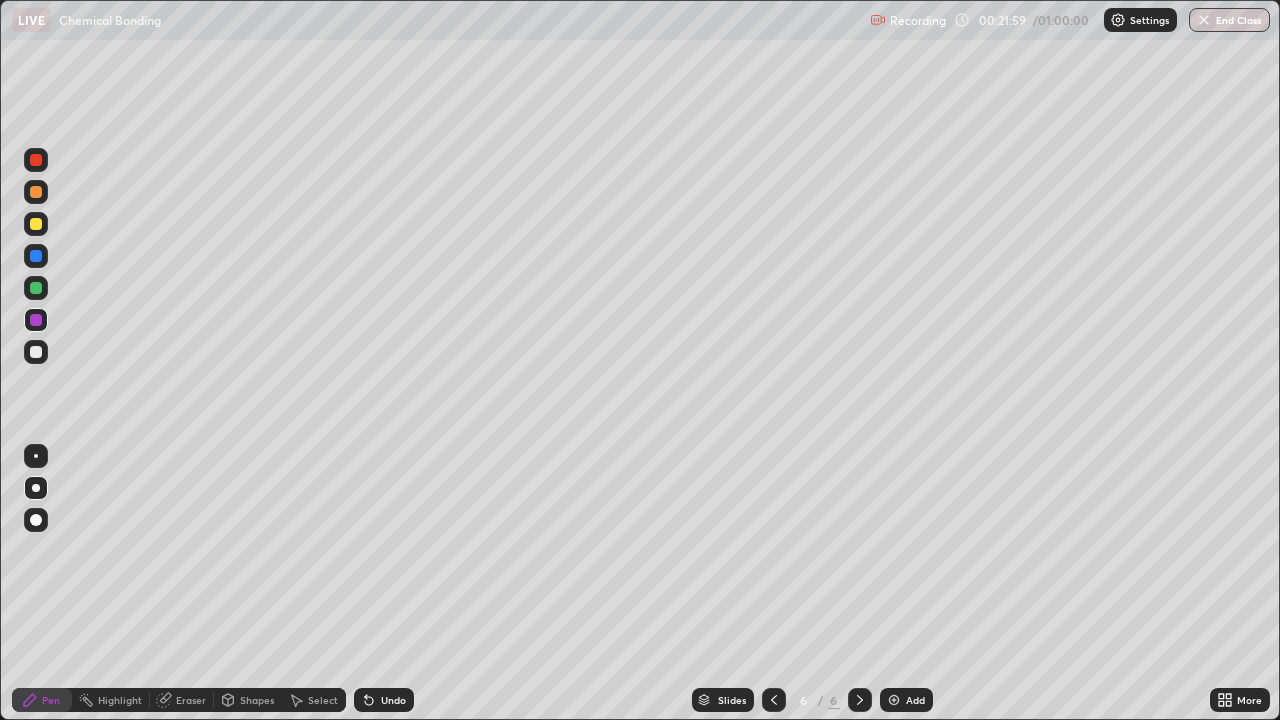 click at bounding box center [36, 224] 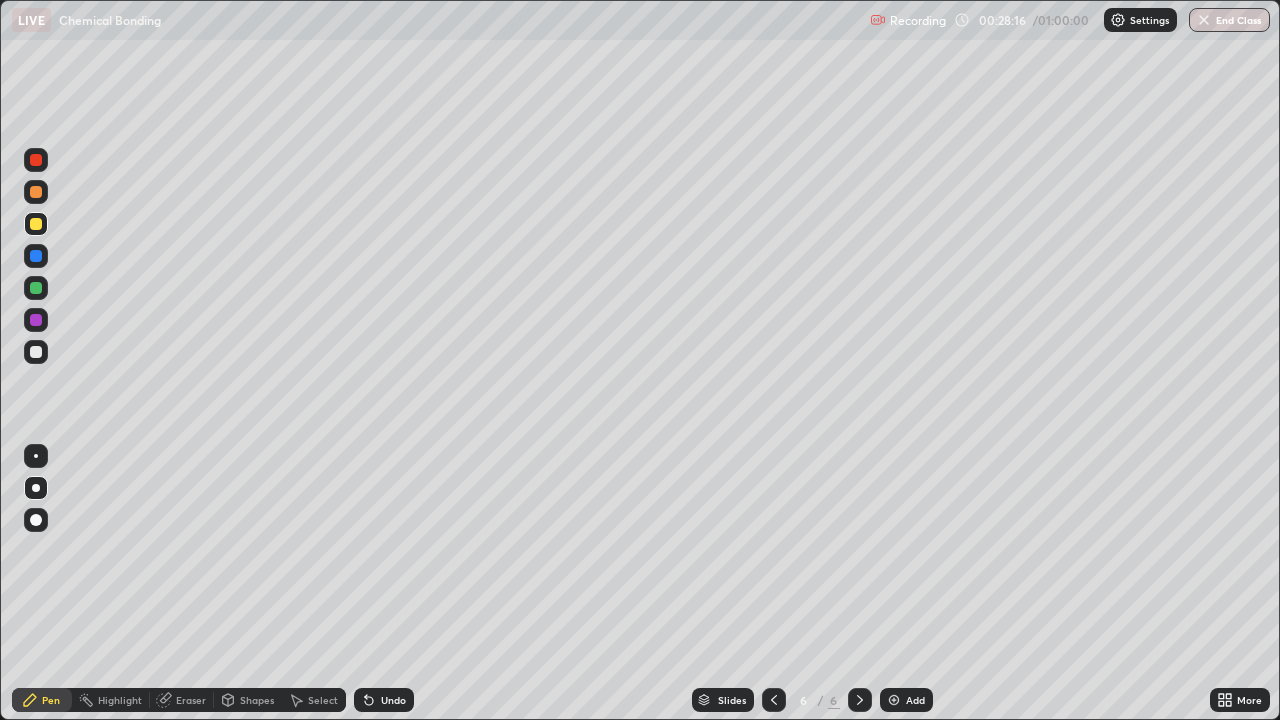 click at bounding box center (36, 288) 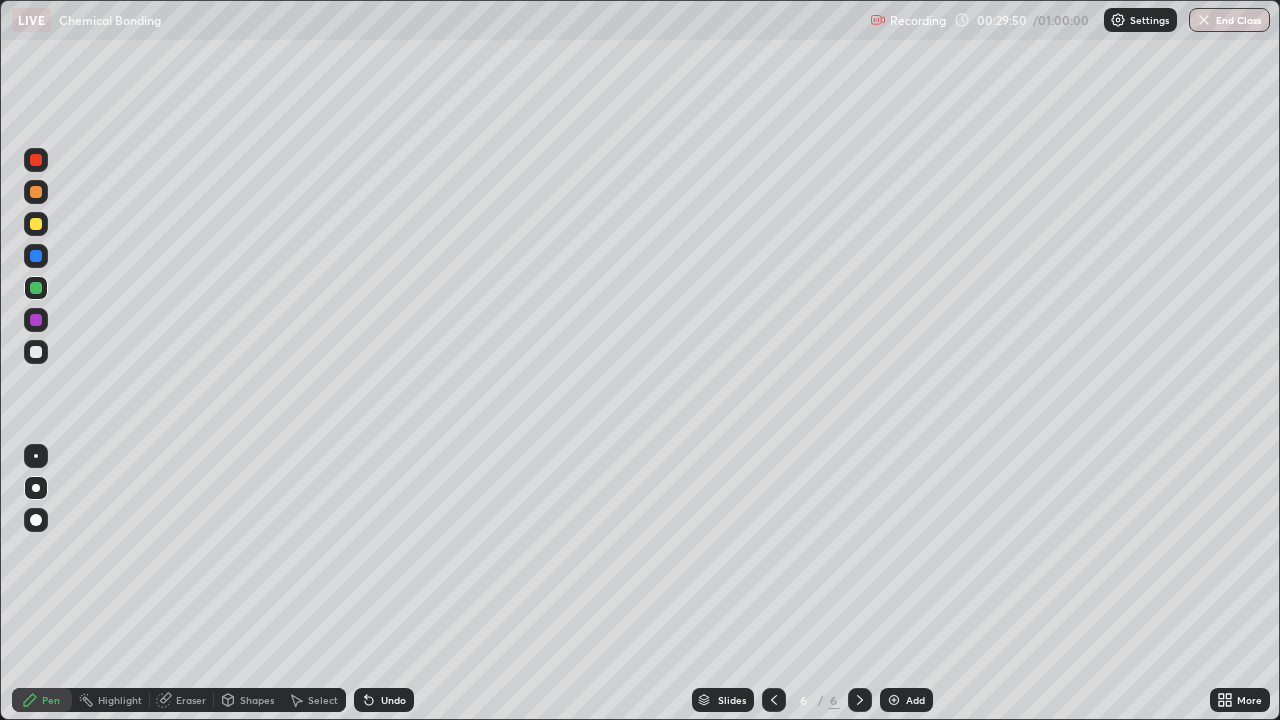 click on "Undo" at bounding box center (393, 700) 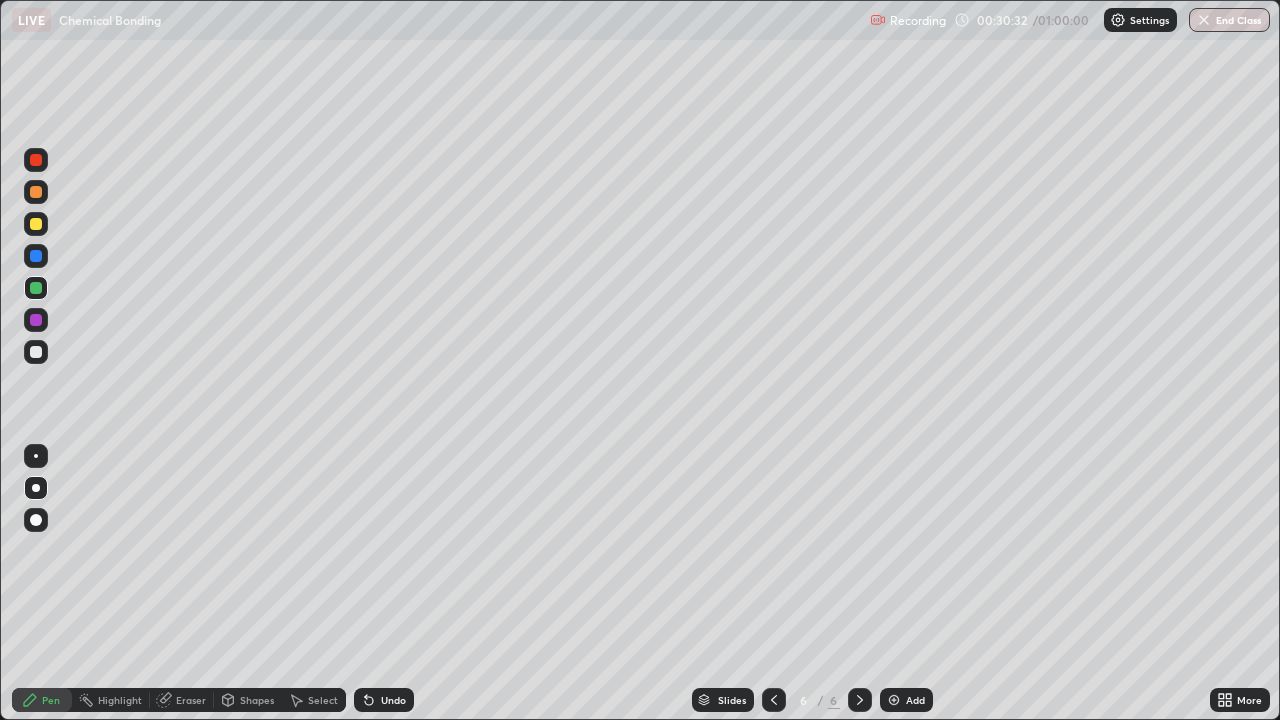 click on "Add" at bounding box center (915, 700) 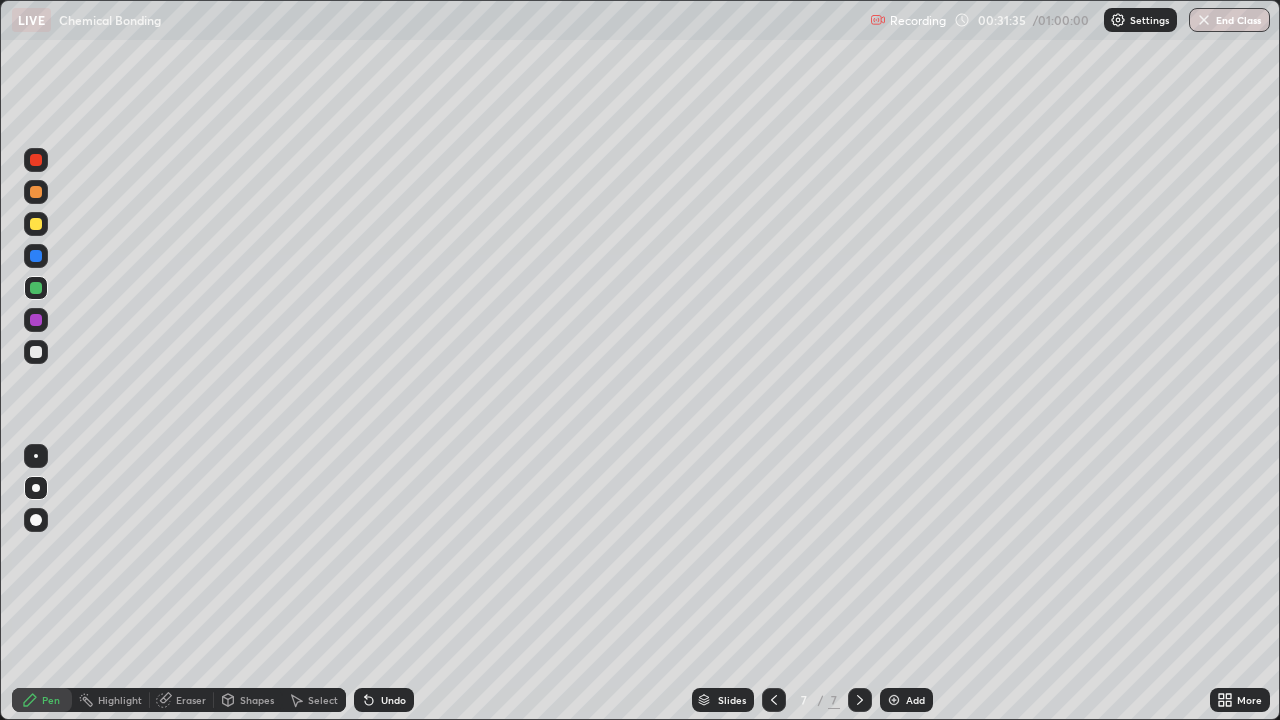 click on "Undo" at bounding box center (393, 700) 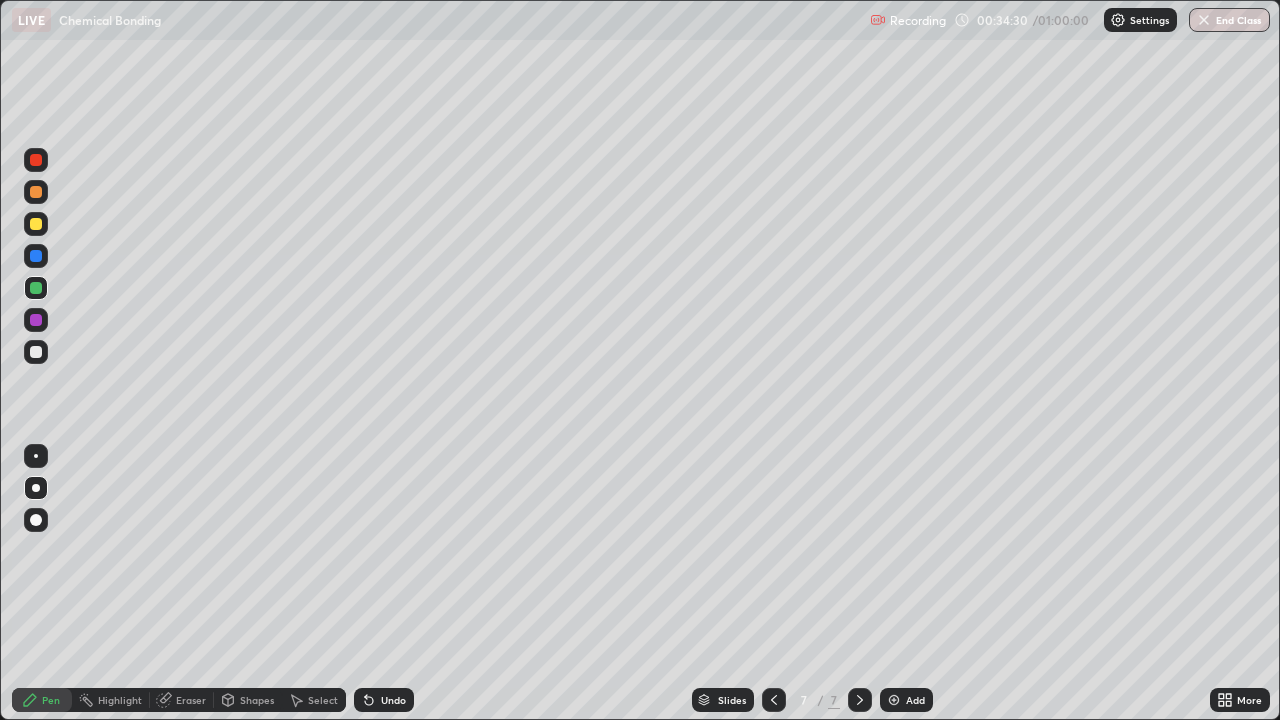click on "Add" at bounding box center [906, 700] 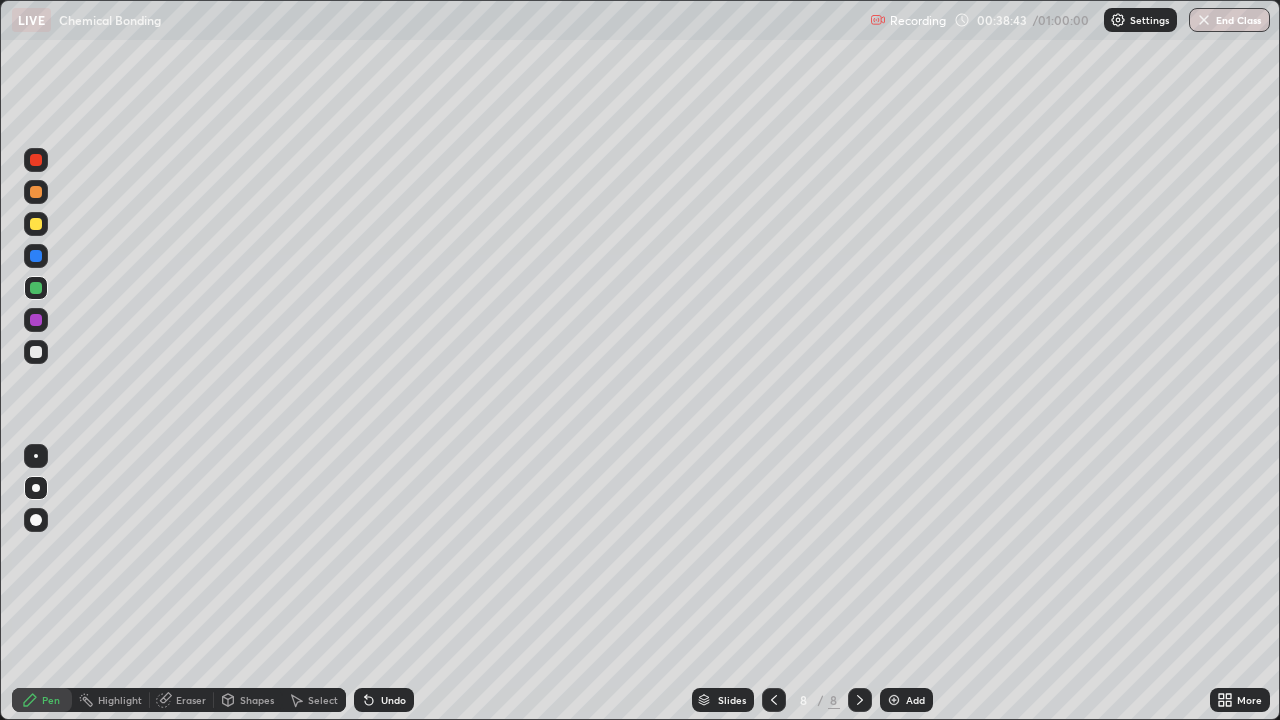 click at bounding box center [36, 320] 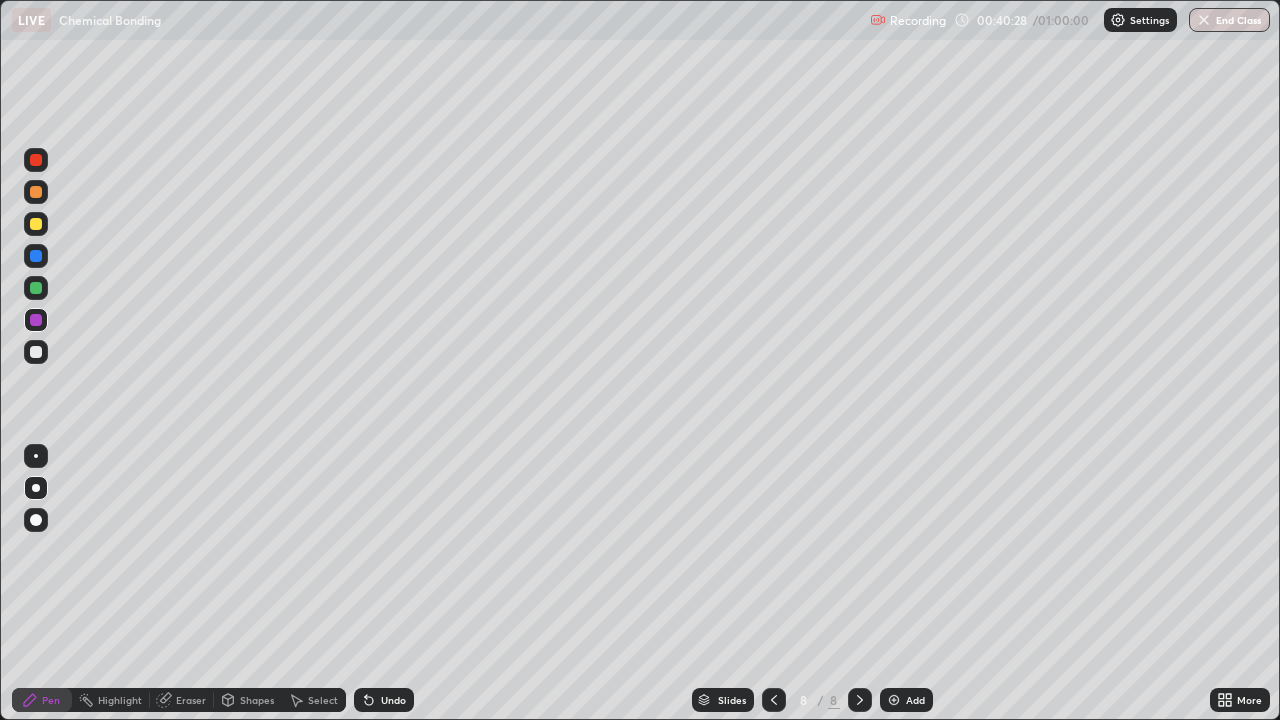 click on "Setting up your live class" at bounding box center [640, 360] 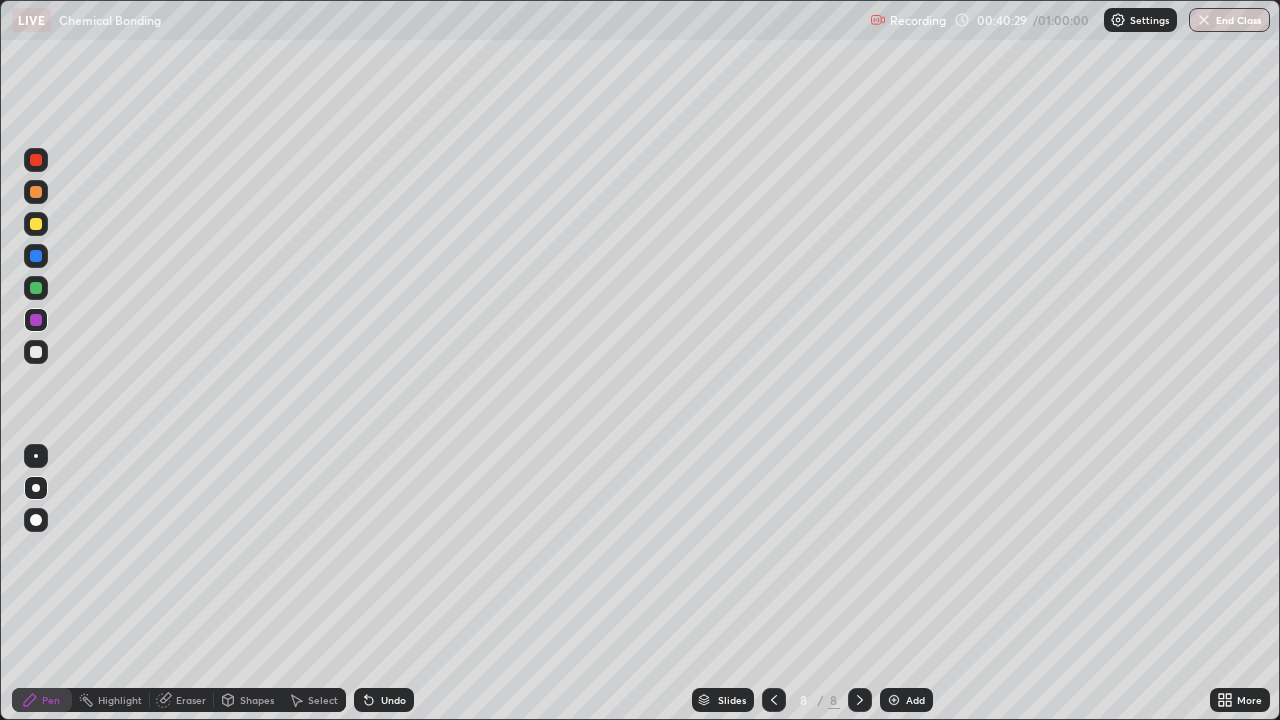 click on "Setting up your live class" at bounding box center [640, 360] 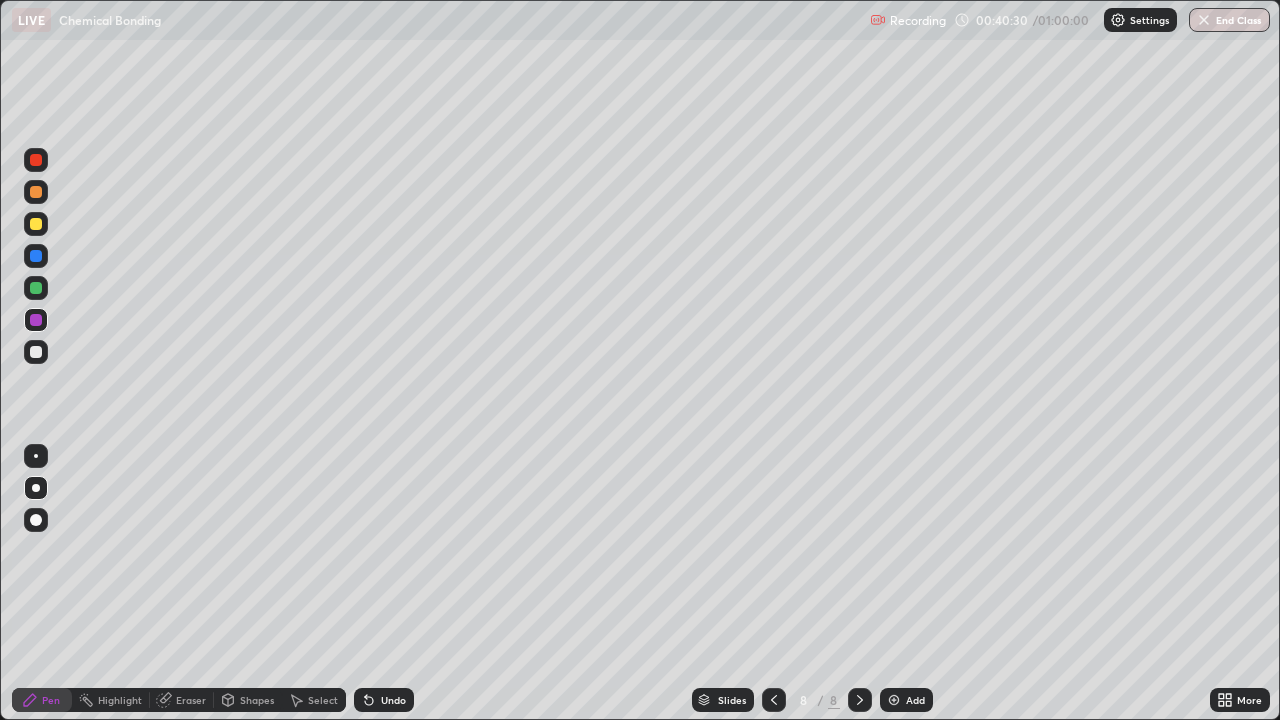 click on "Setting up your live class" at bounding box center [640, 360] 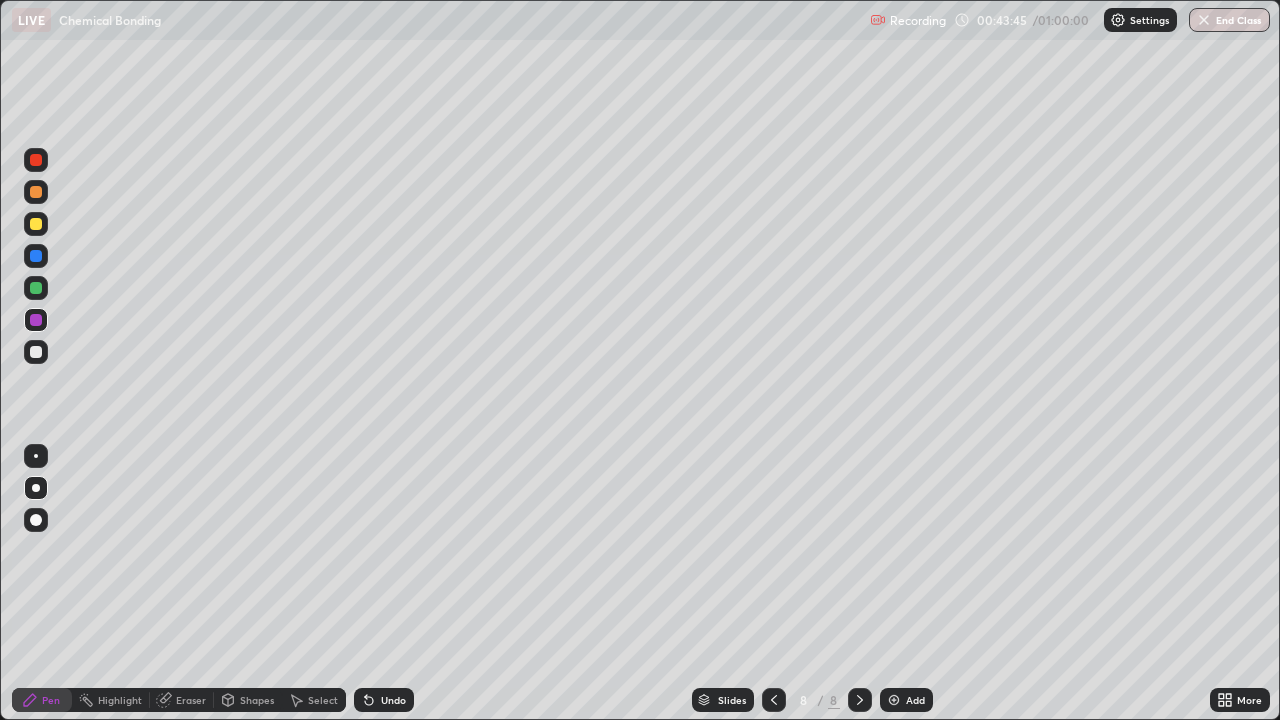 click on "Add" at bounding box center [915, 700] 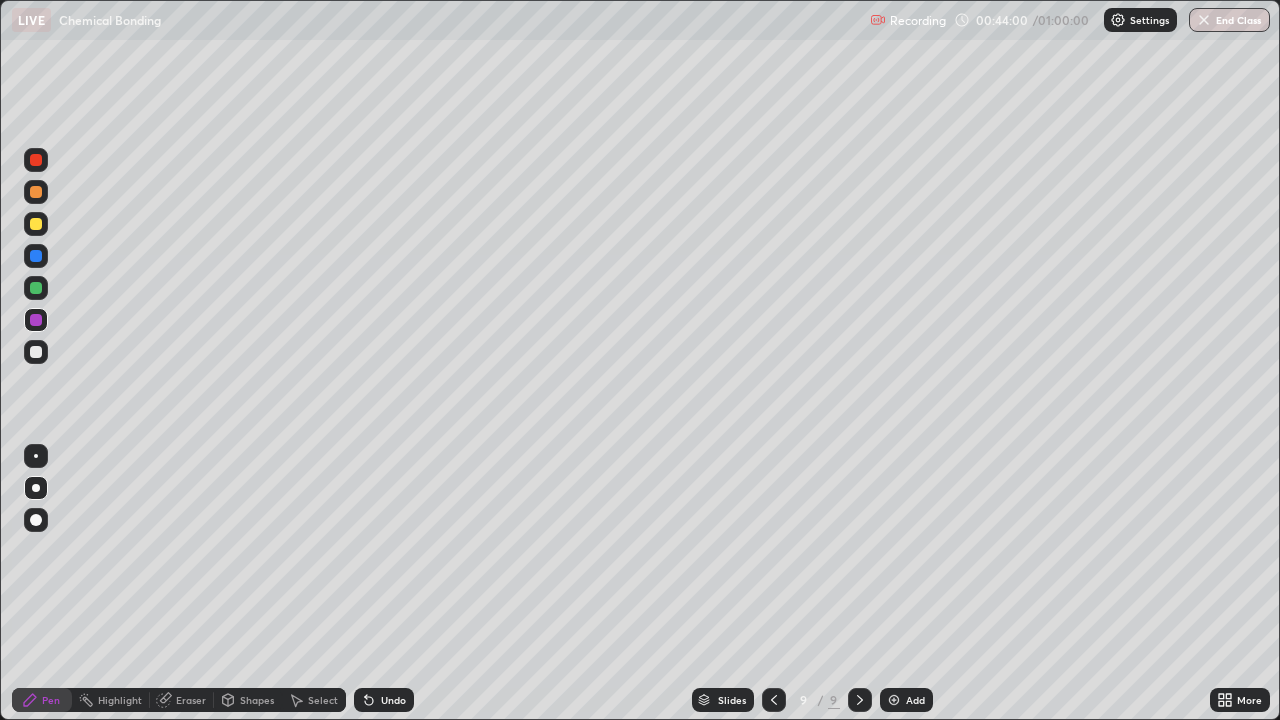 click on "Undo" at bounding box center [393, 700] 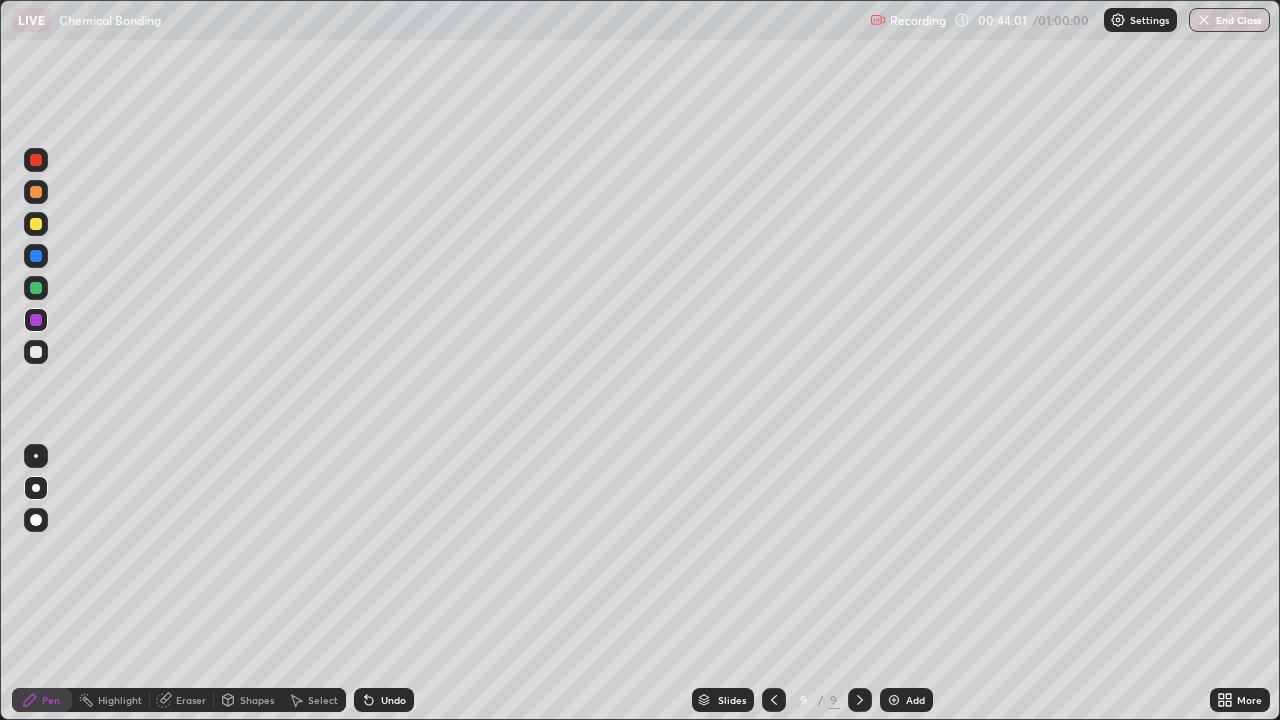click on "Undo" at bounding box center [384, 700] 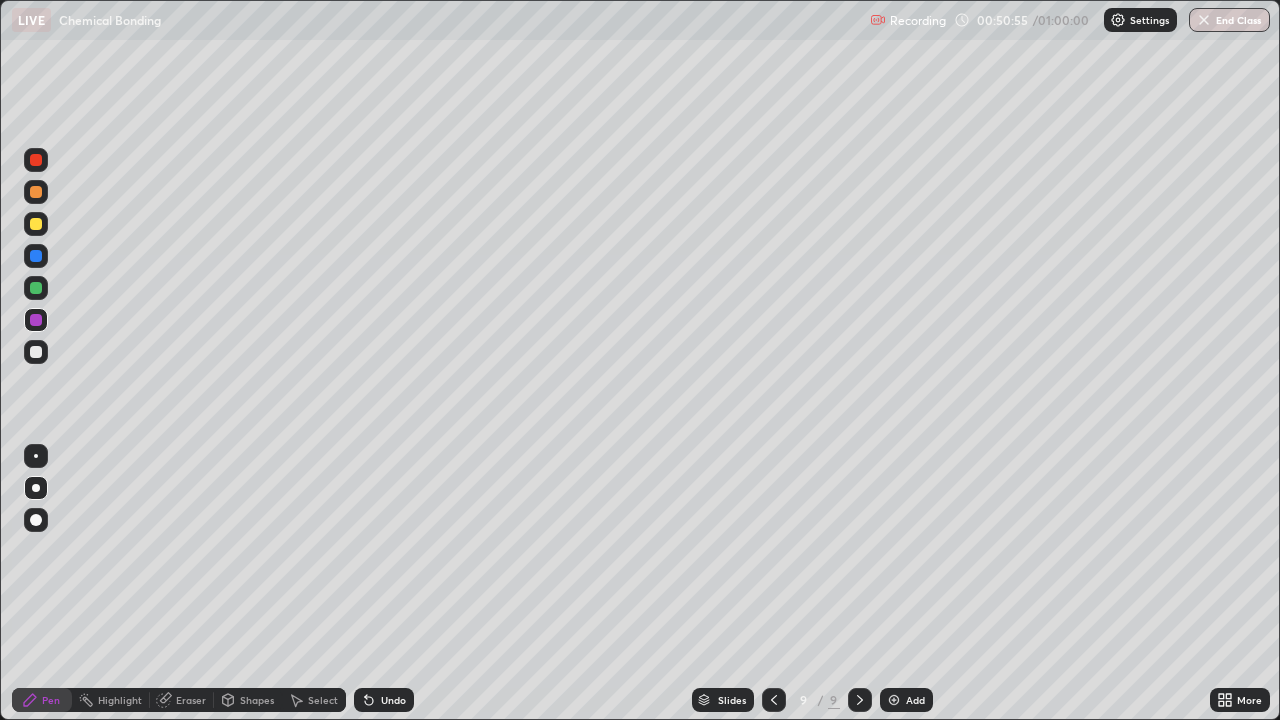 click on "Undo" at bounding box center [393, 700] 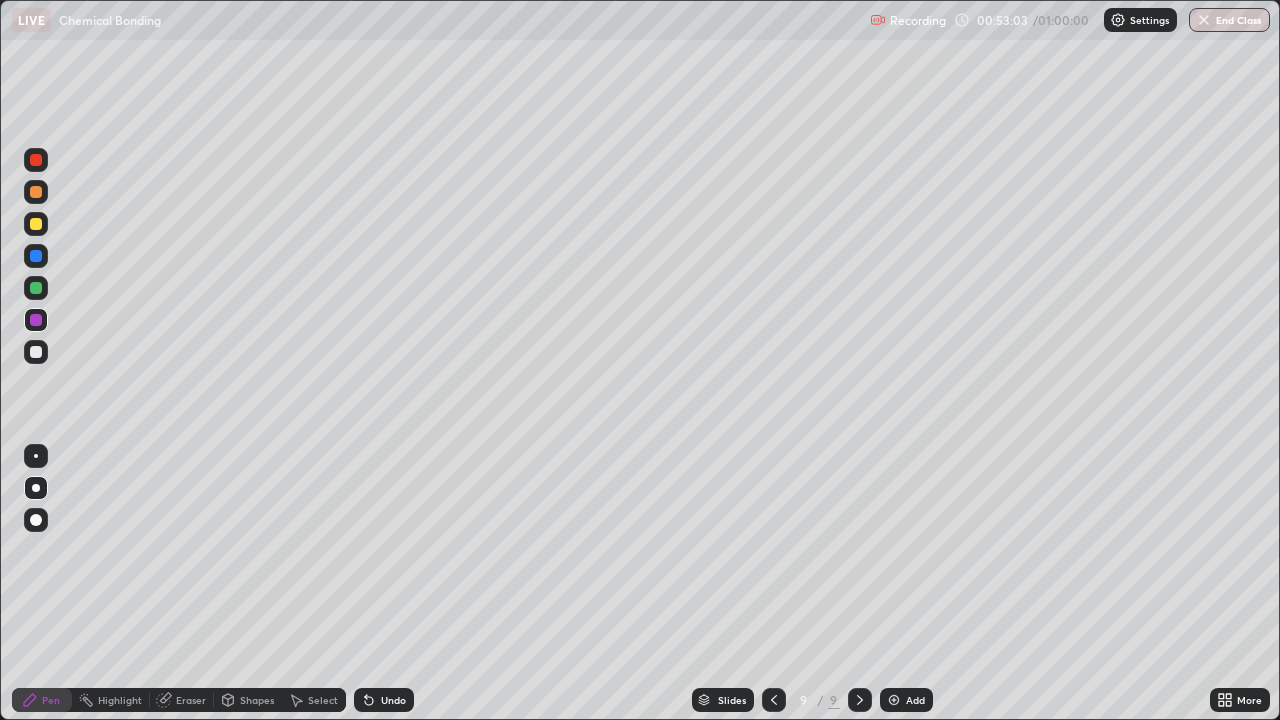 click on "Add" at bounding box center (915, 700) 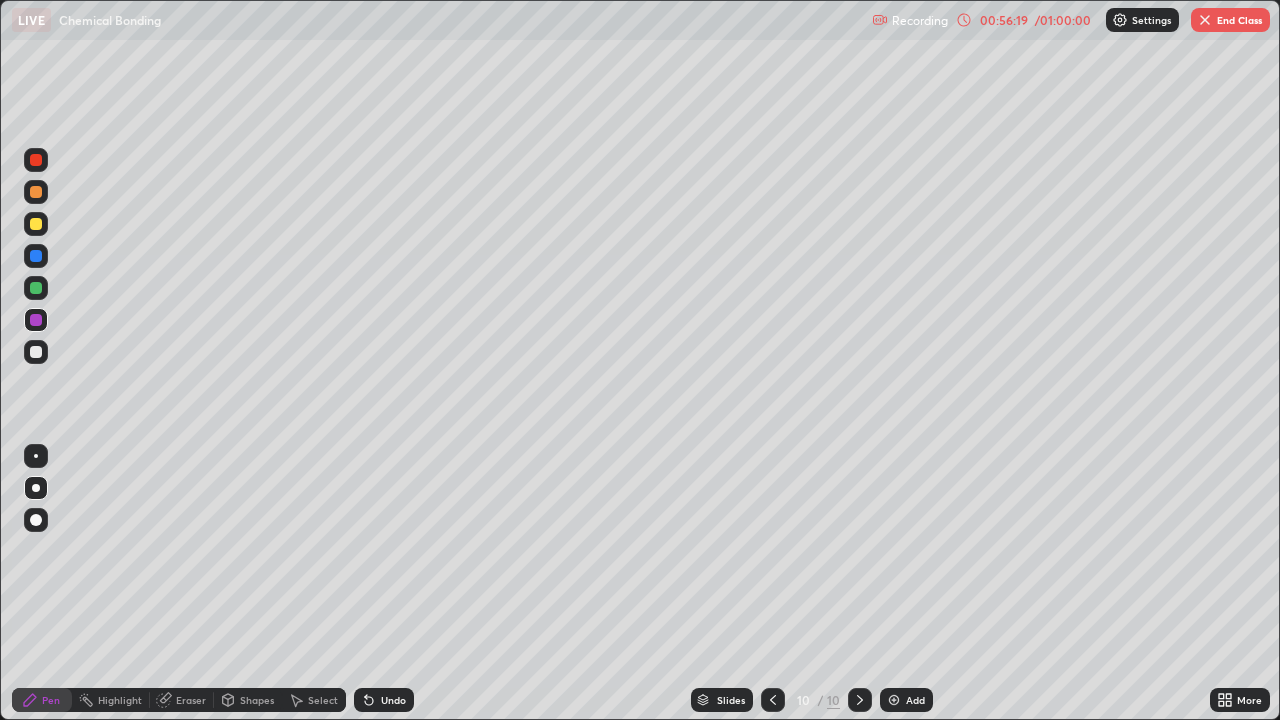 click on "00:56:19" at bounding box center [1004, 20] 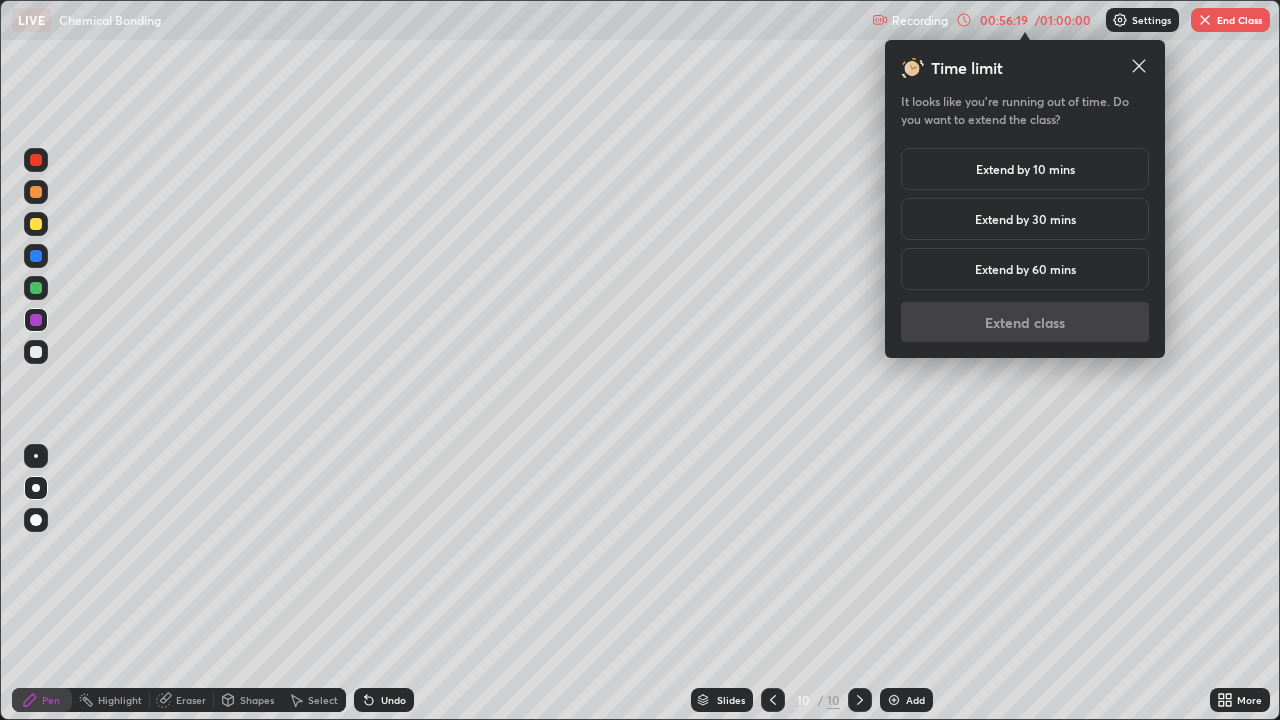 click on "Extend by 10 mins" at bounding box center [1025, 169] 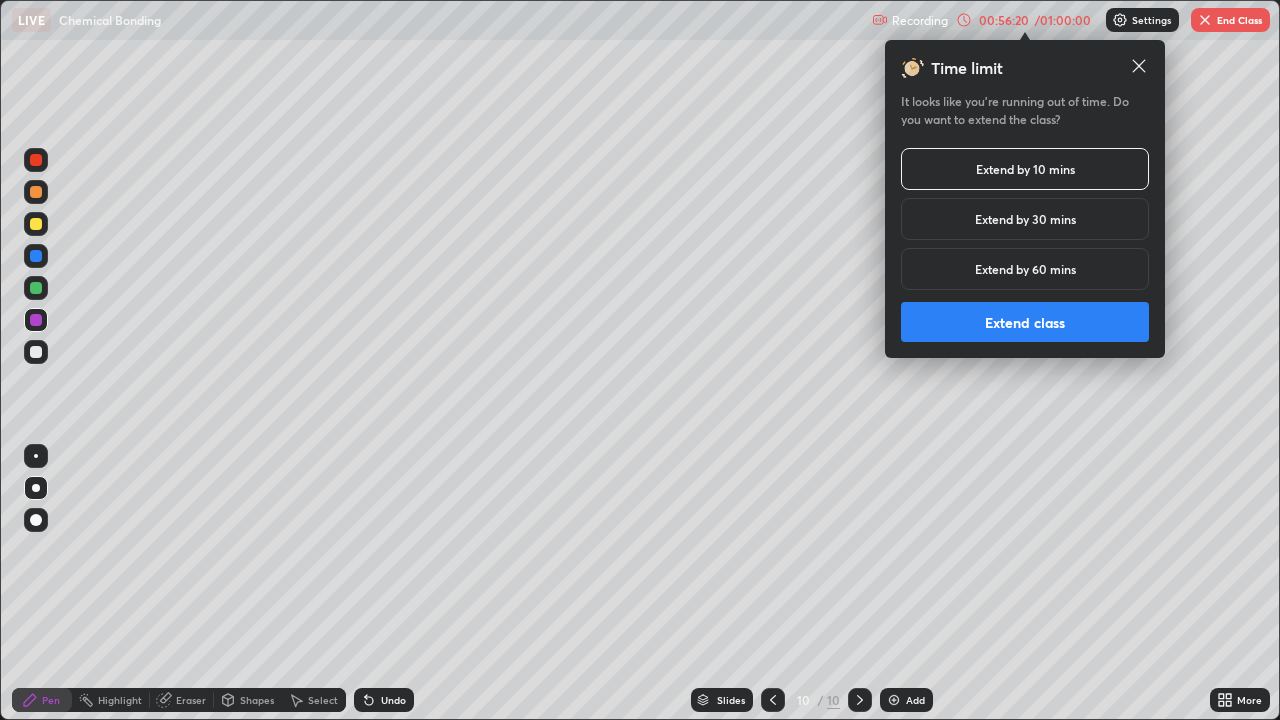 click on "Extend class" at bounding box center (1025, 322) 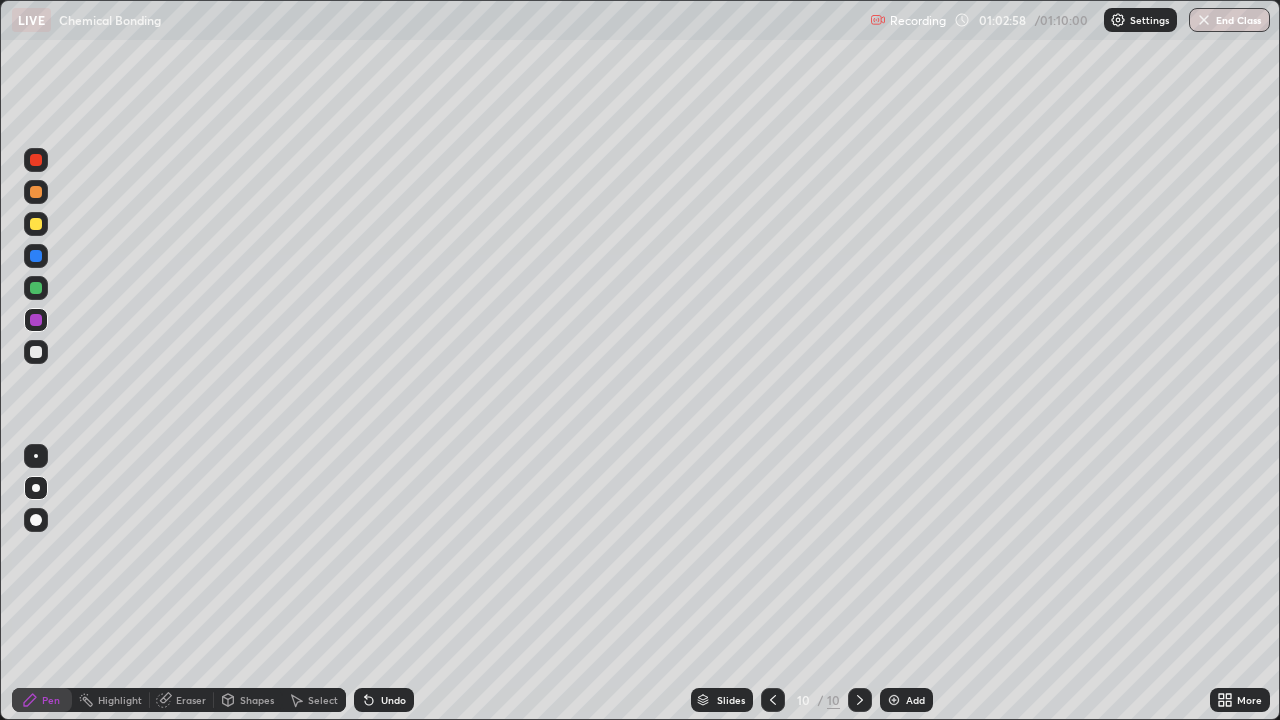 click on "Add" at bounding box center [915, 700] 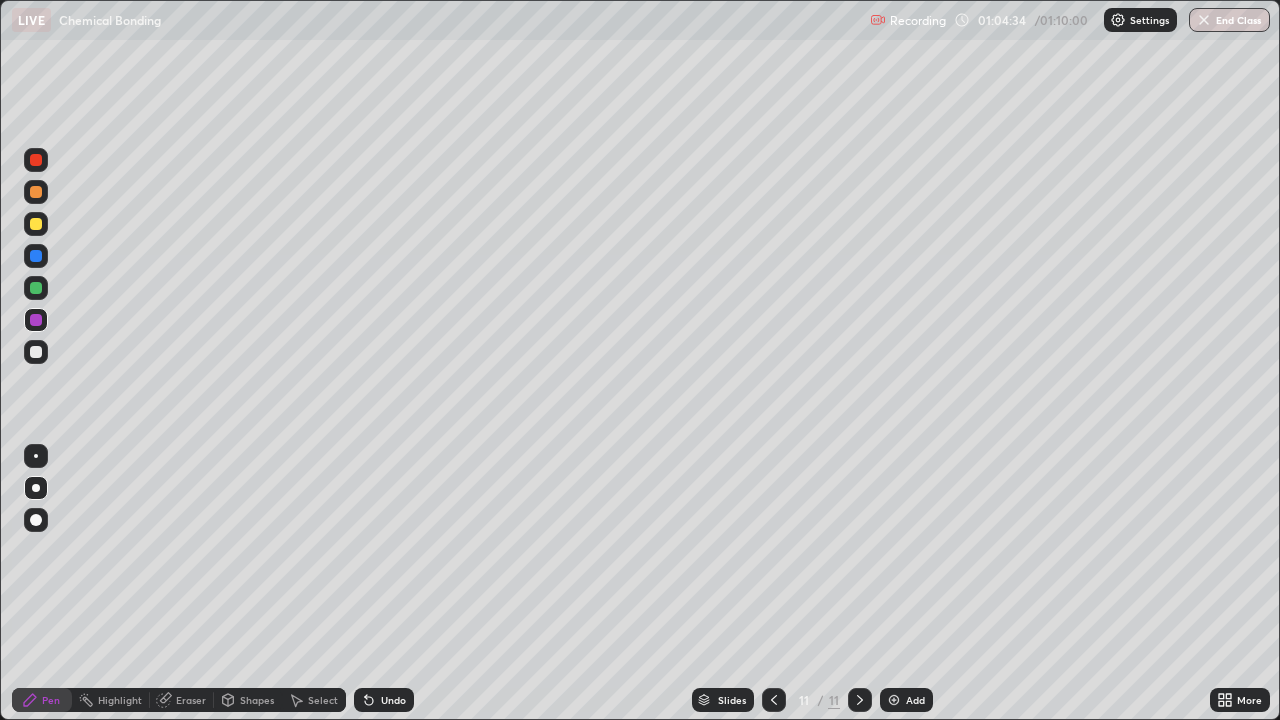 click 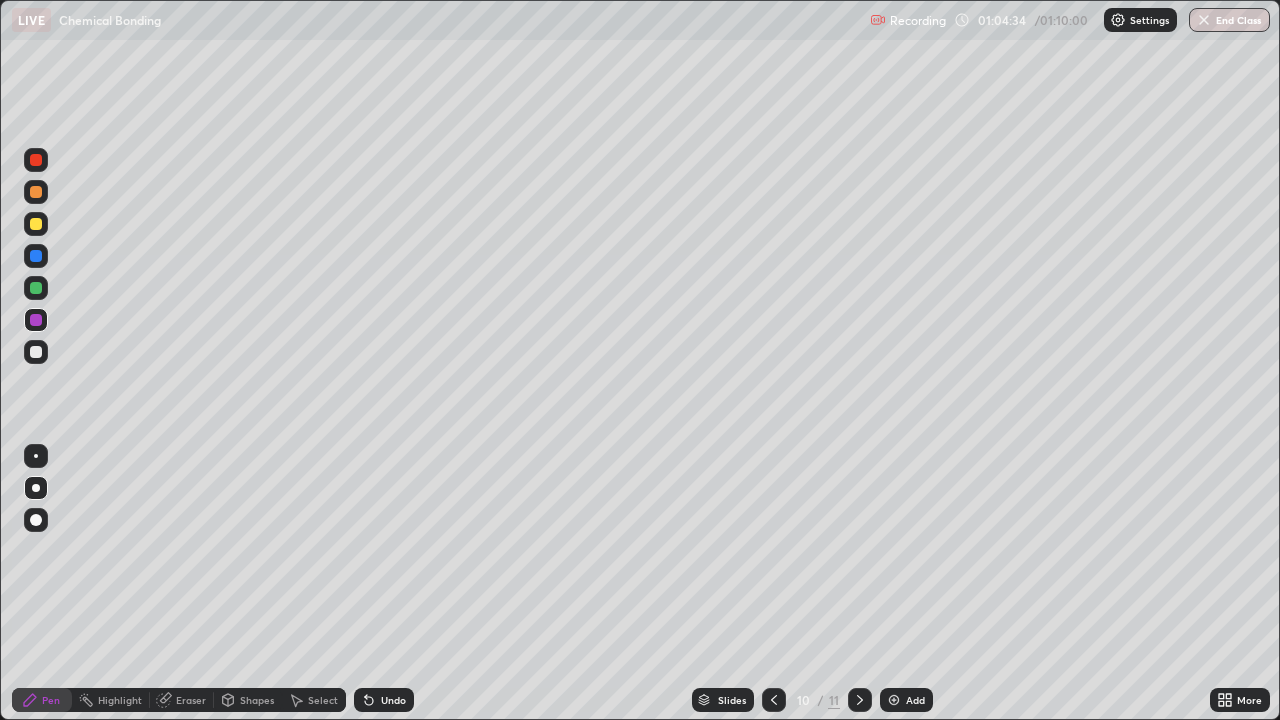 click 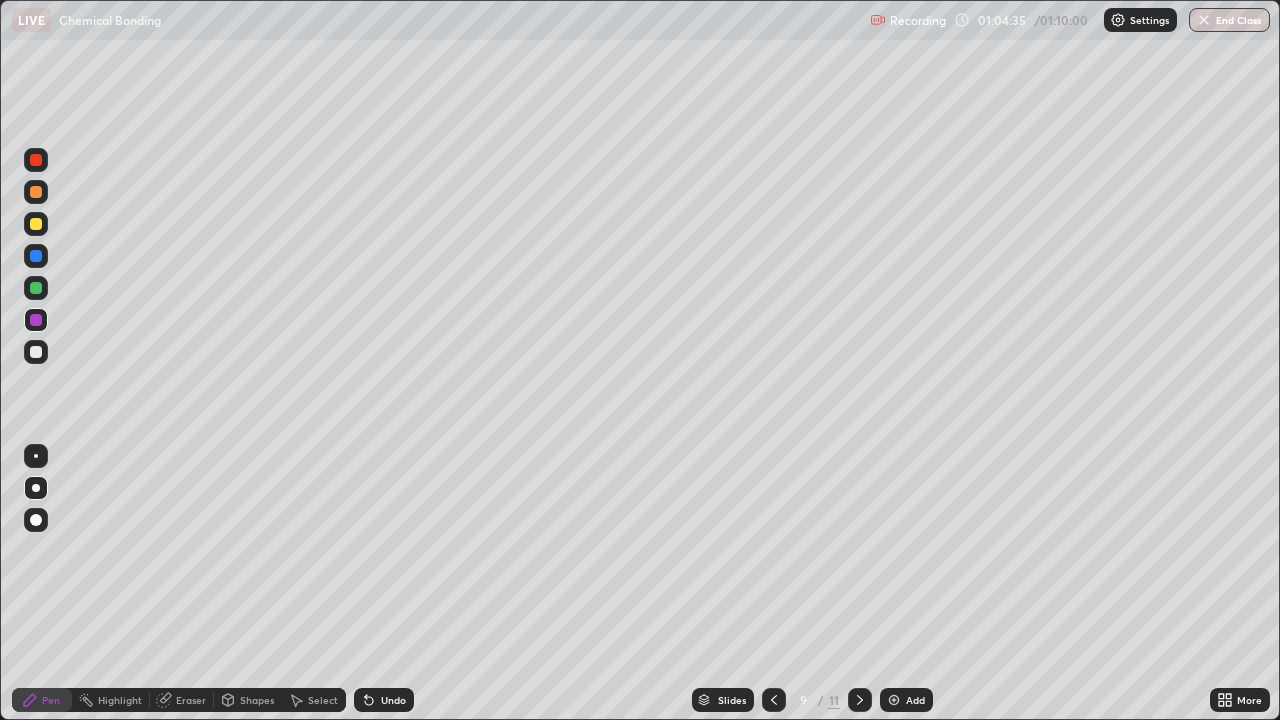 click 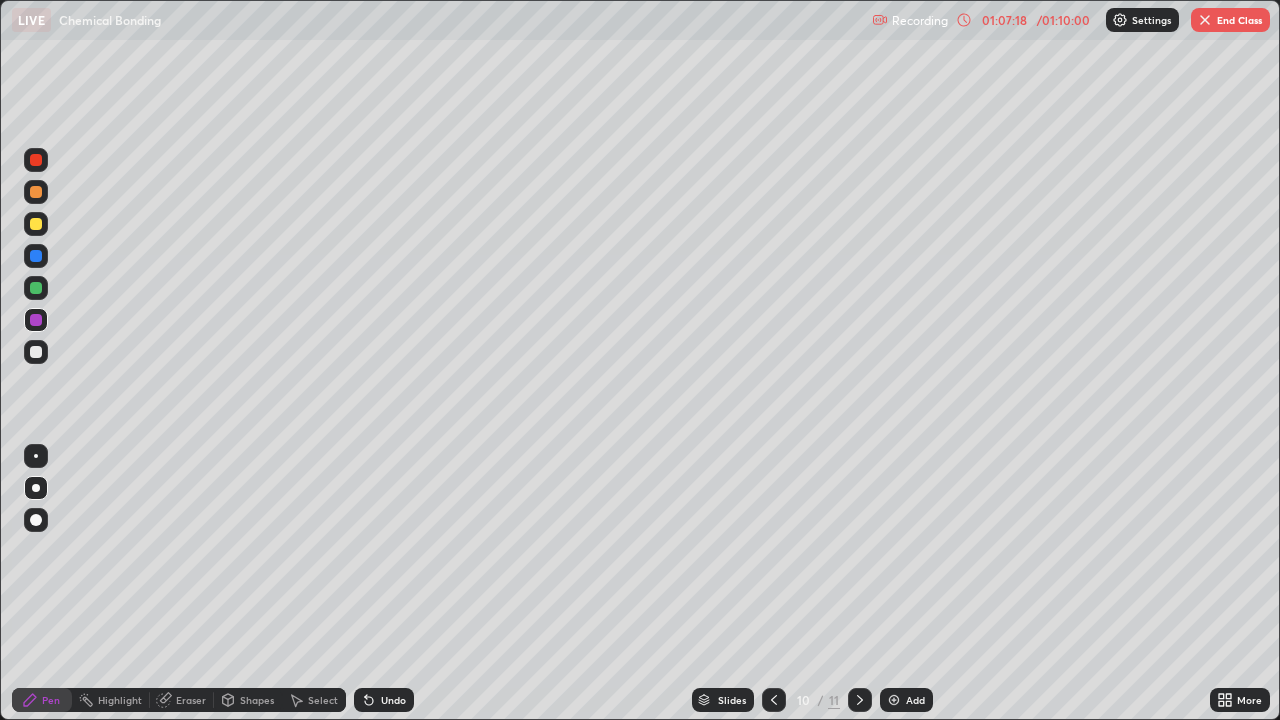 click 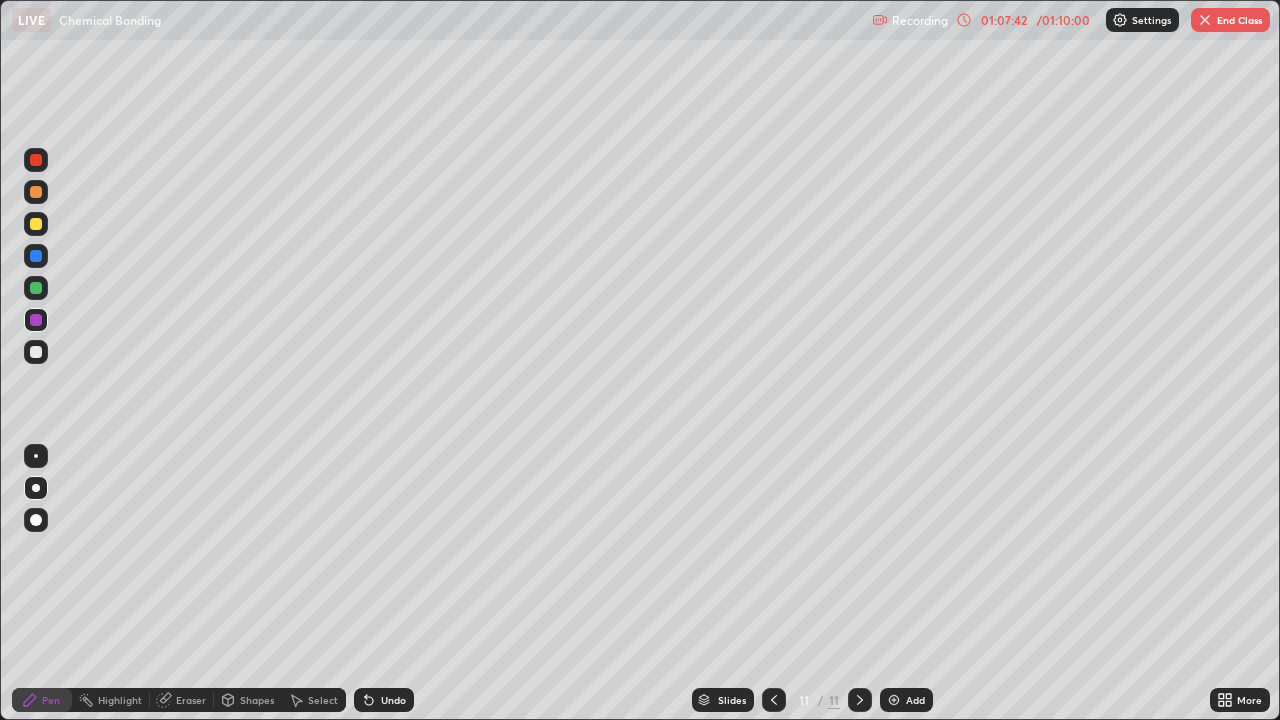 click on "01:07:42" at bounding box center [1004, 20] 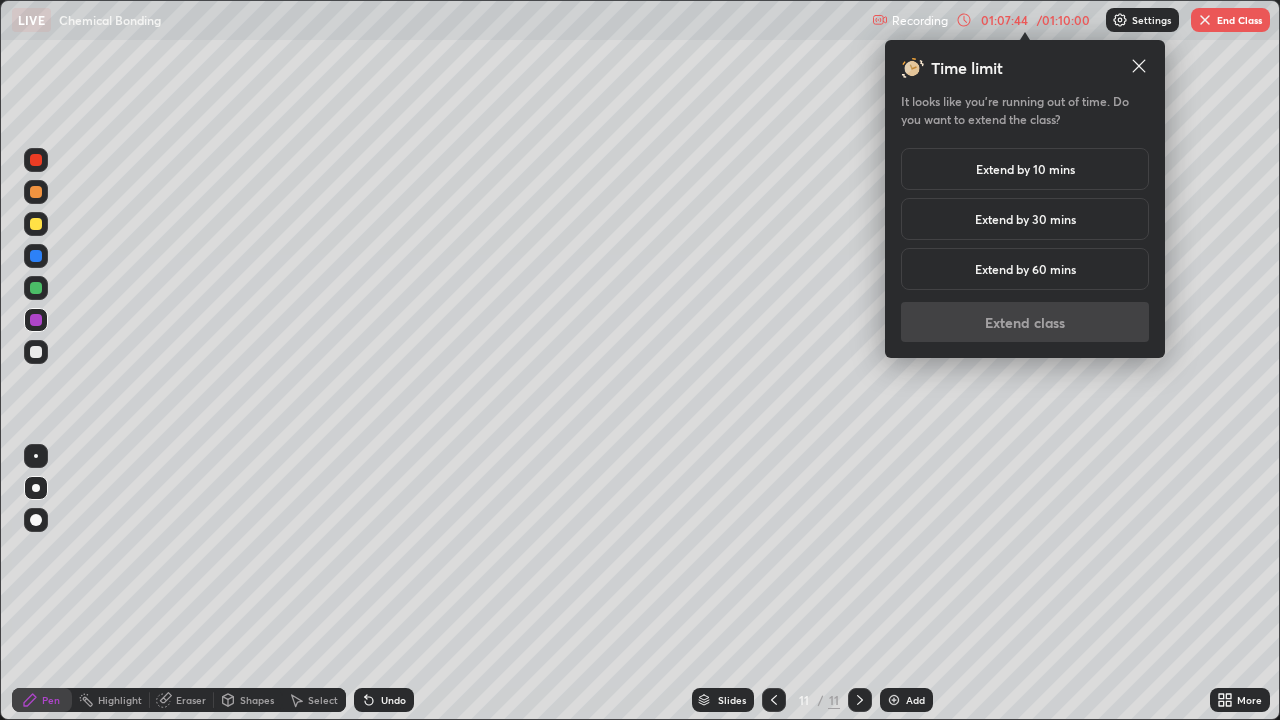 click on "Extend by 10 mins" at bounding box center (1025, 169) 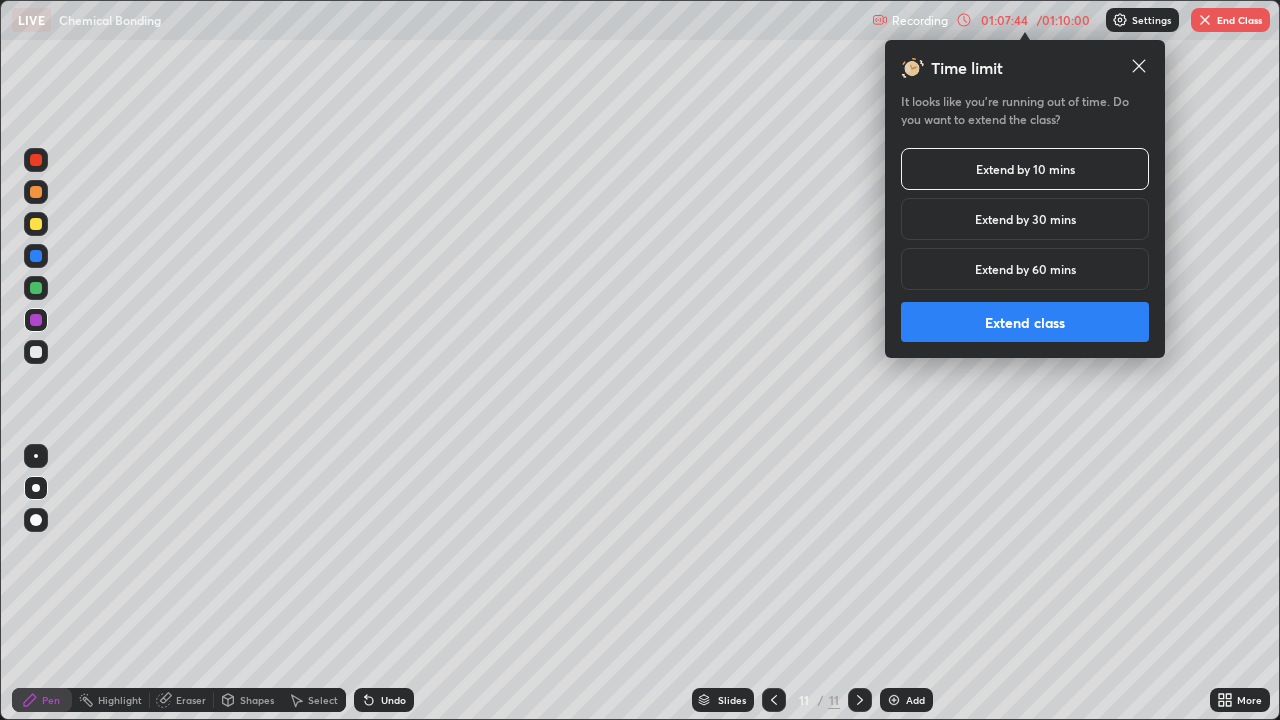 click on "Extend class" at bounding box center [1025, 322] 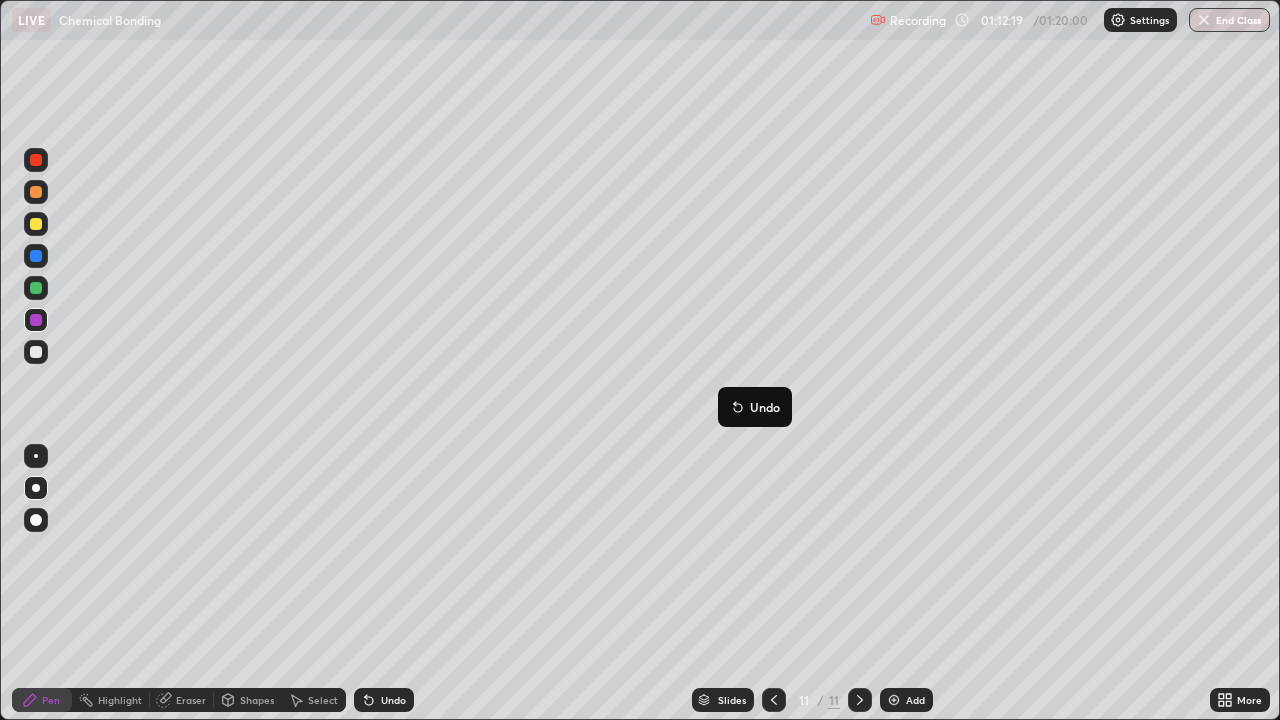 click at bounding box center (894, 700) 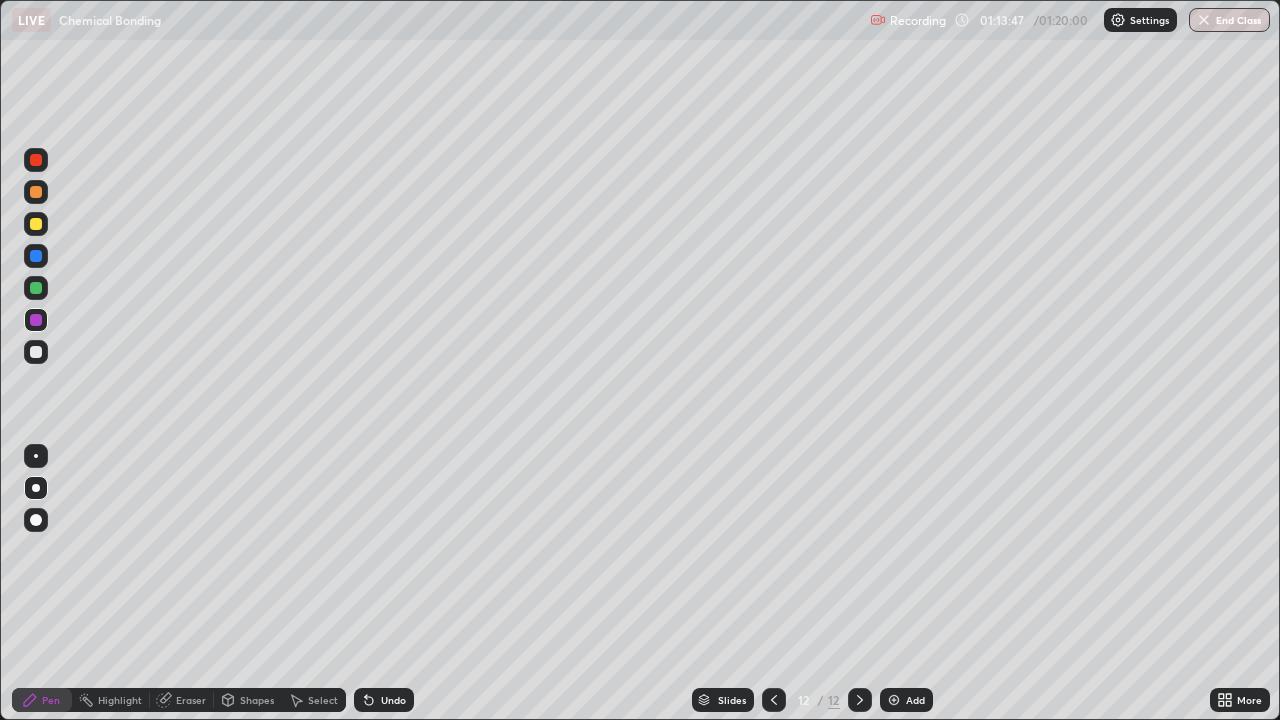 click on "Eraser" at bounding box center (182, 700) 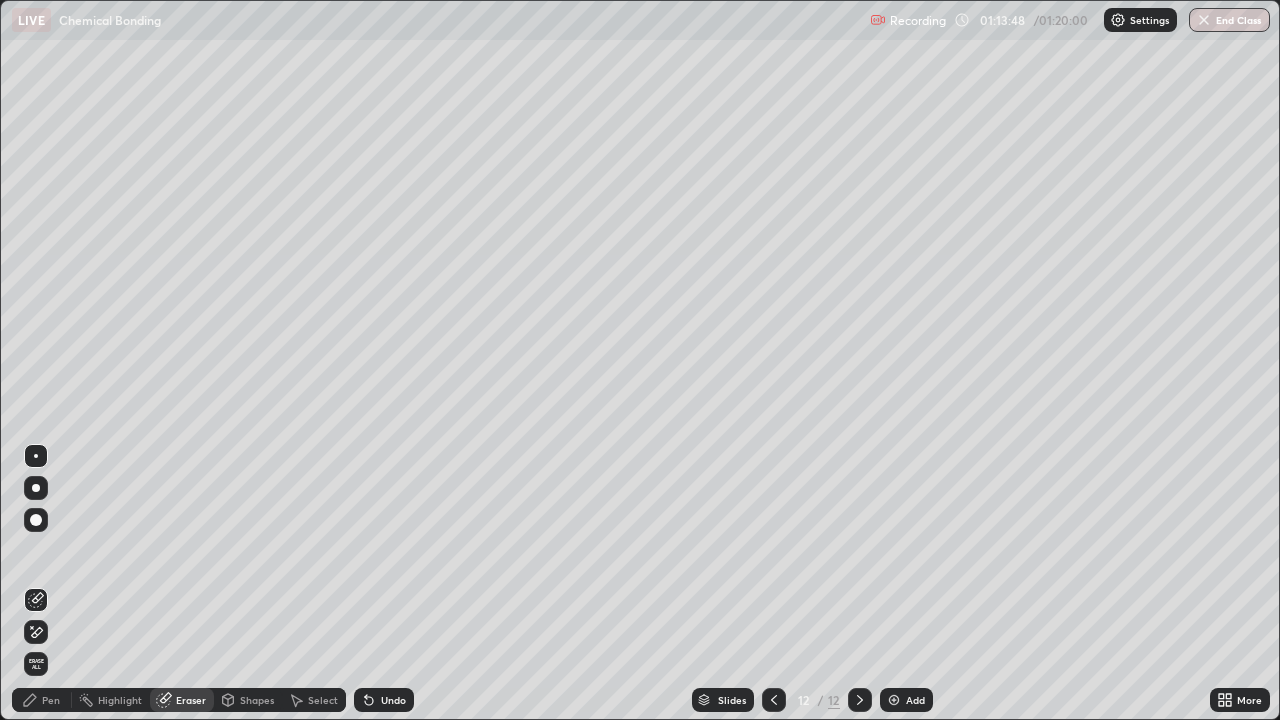 click 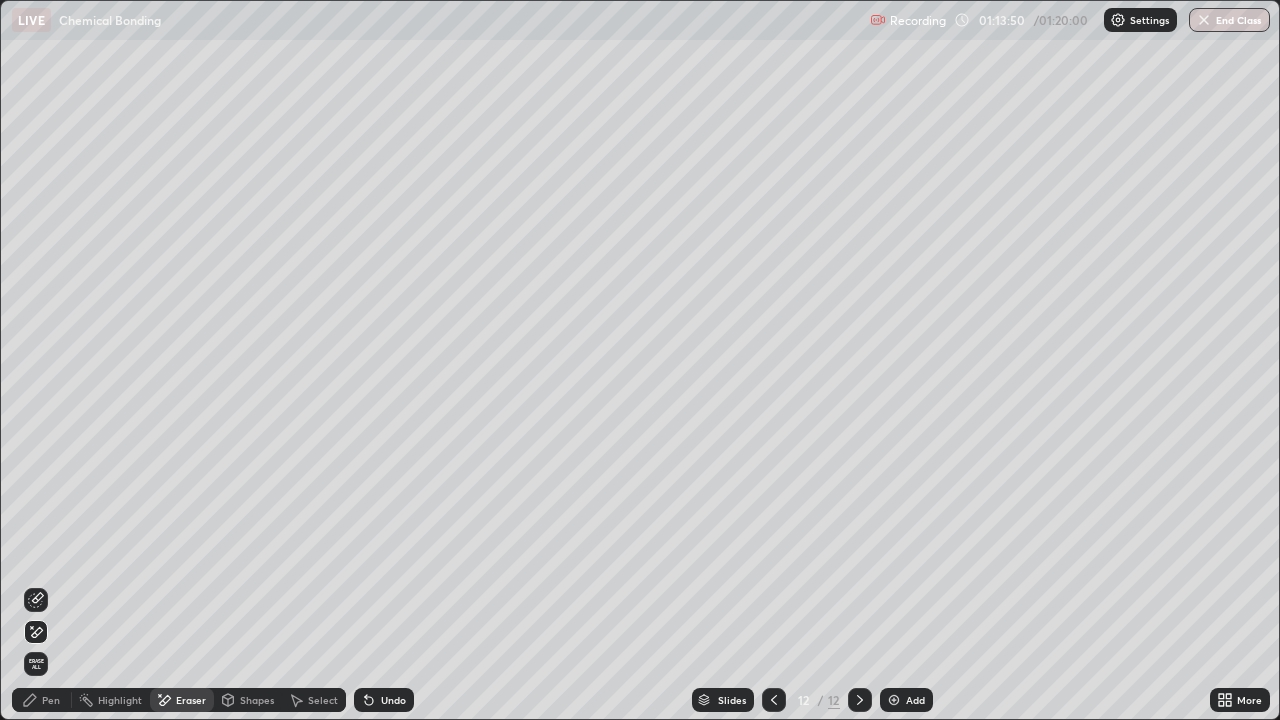 click on "Pen" at bounding box center [51, 700] 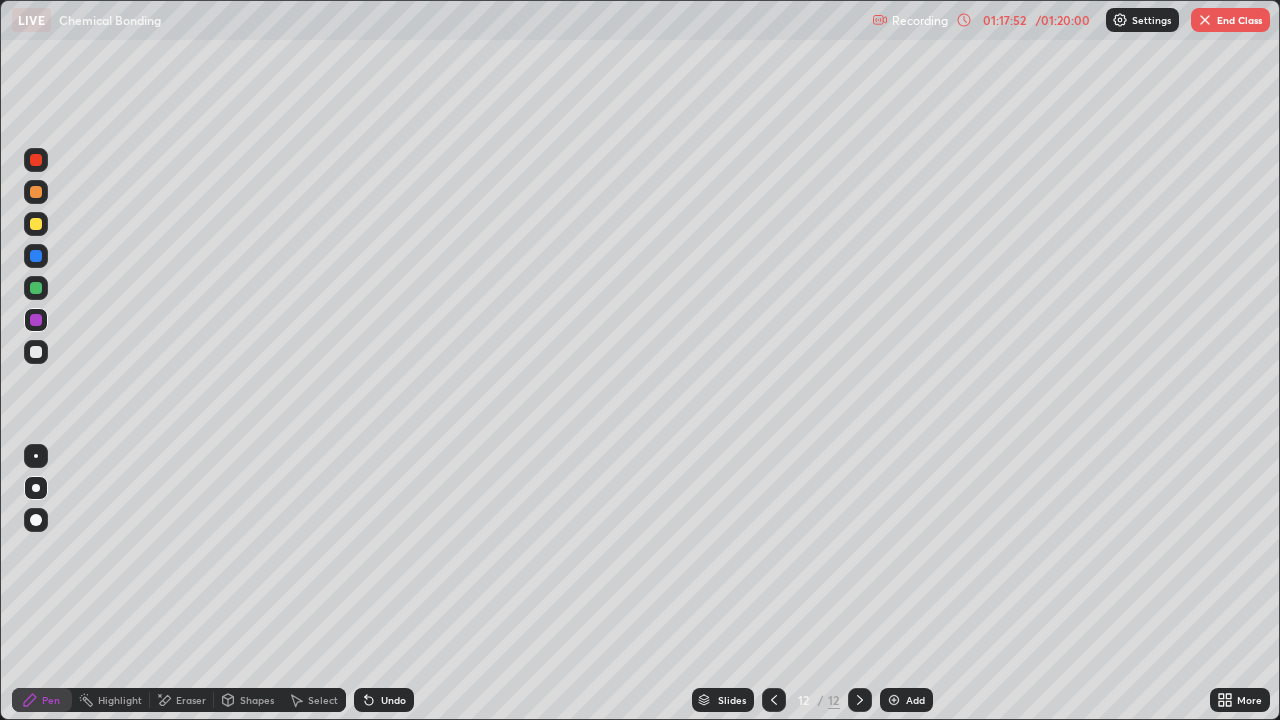 click at bounding box center (894, 700) 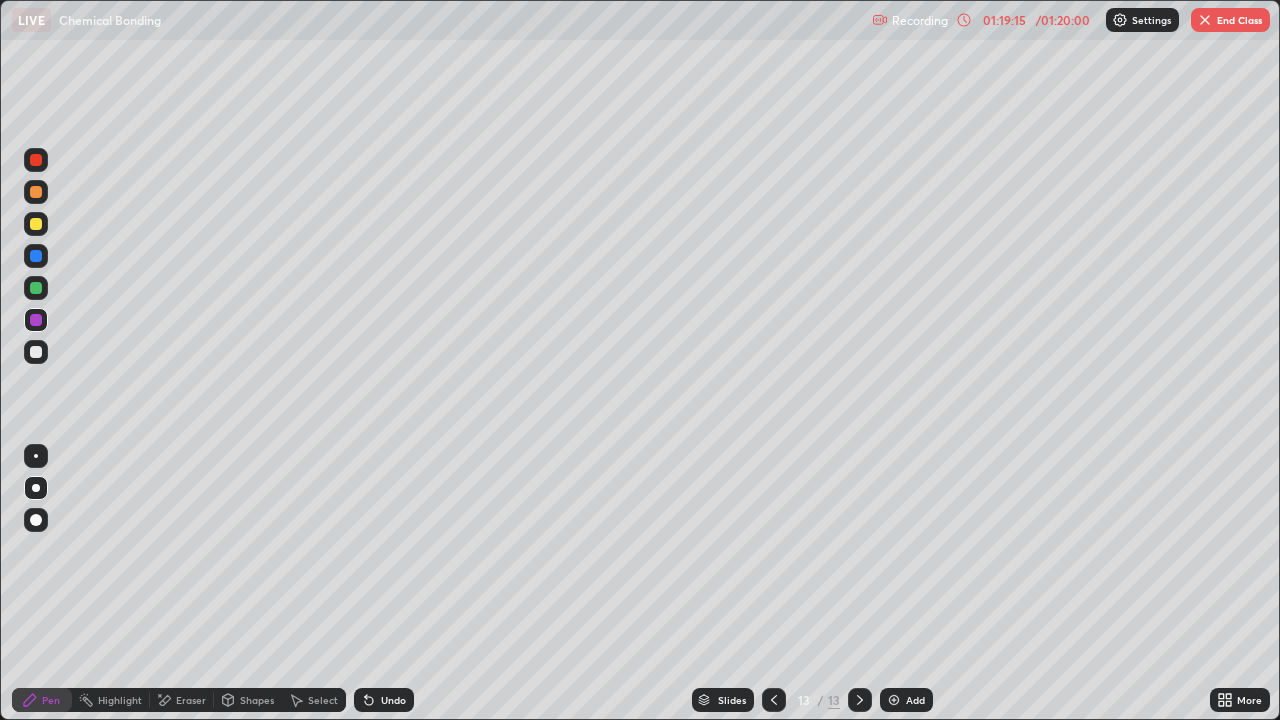 click at bounding box center [1205, 20] 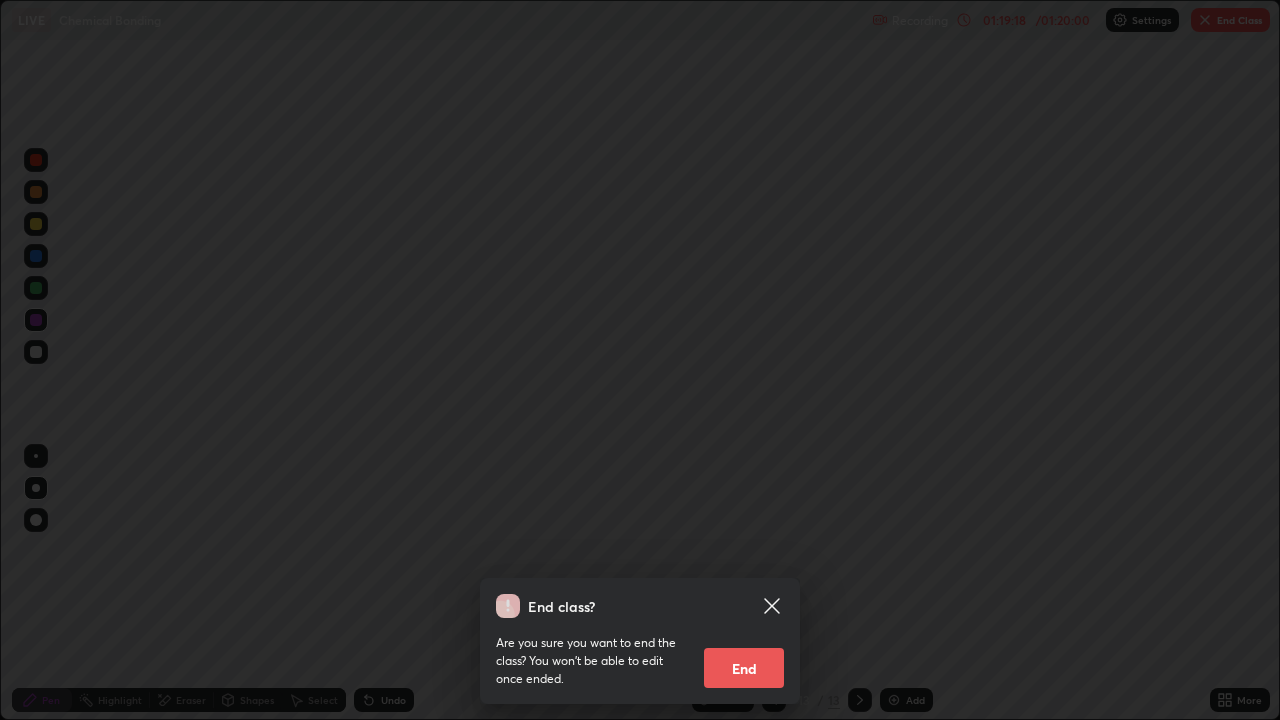 click on "End" at bounding box center [744, 668] 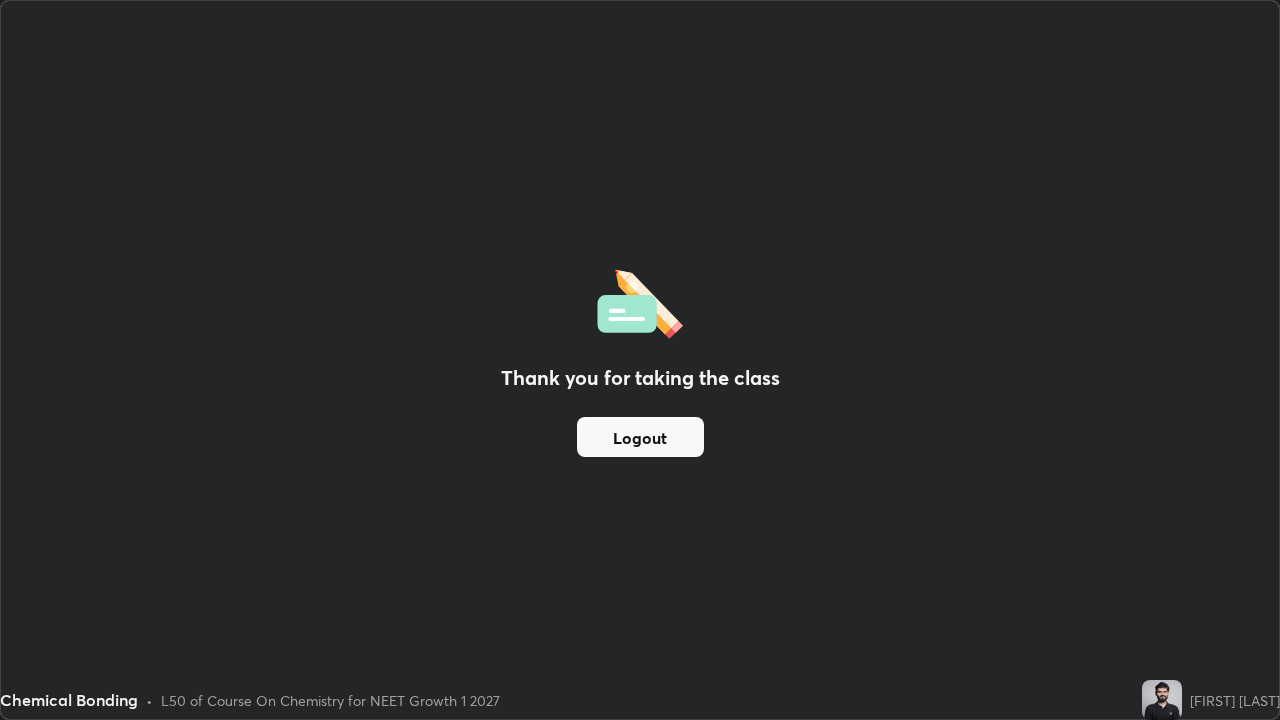 click on "Logout" at bounding box center [640, 437] 